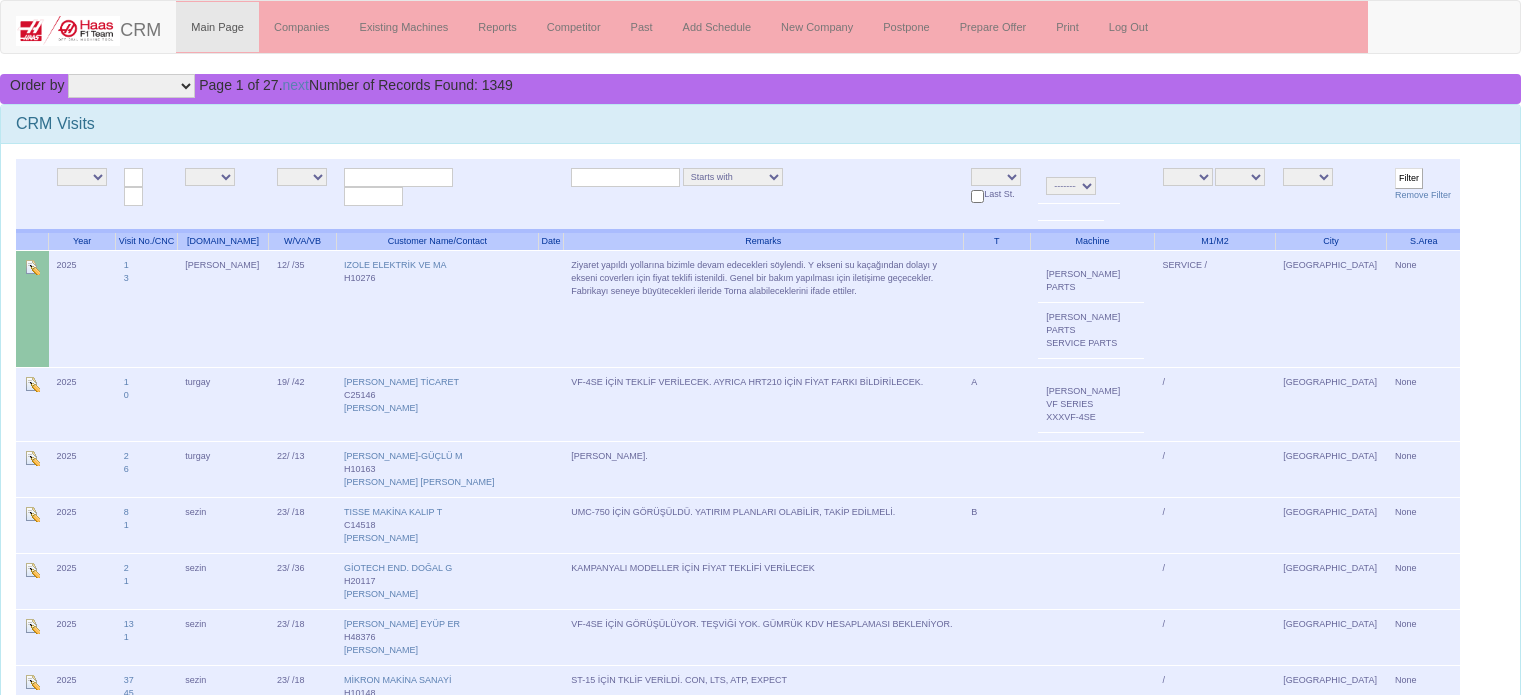 scroll, scrollTop: 0, scrollLeft: 0, axis: both 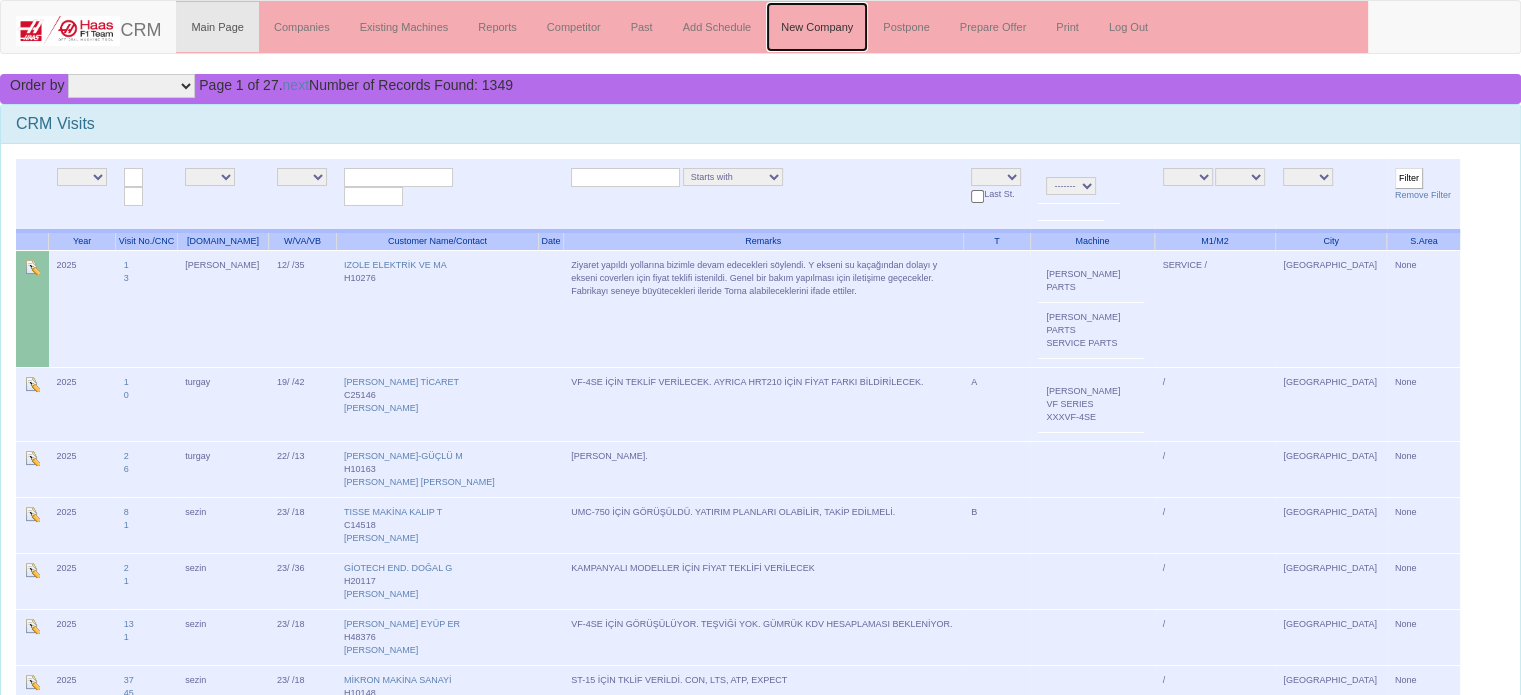 click on "New Company" at bounding box center (817, 27) 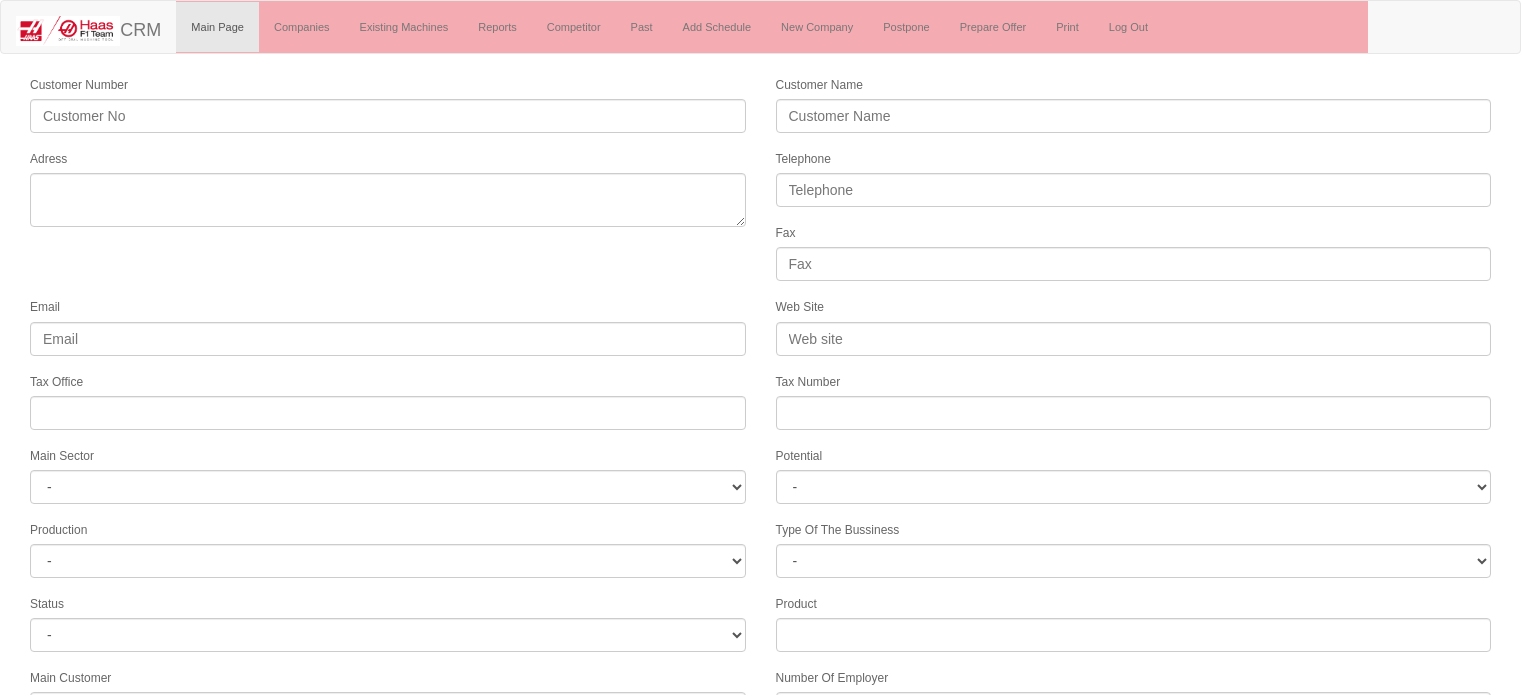 select 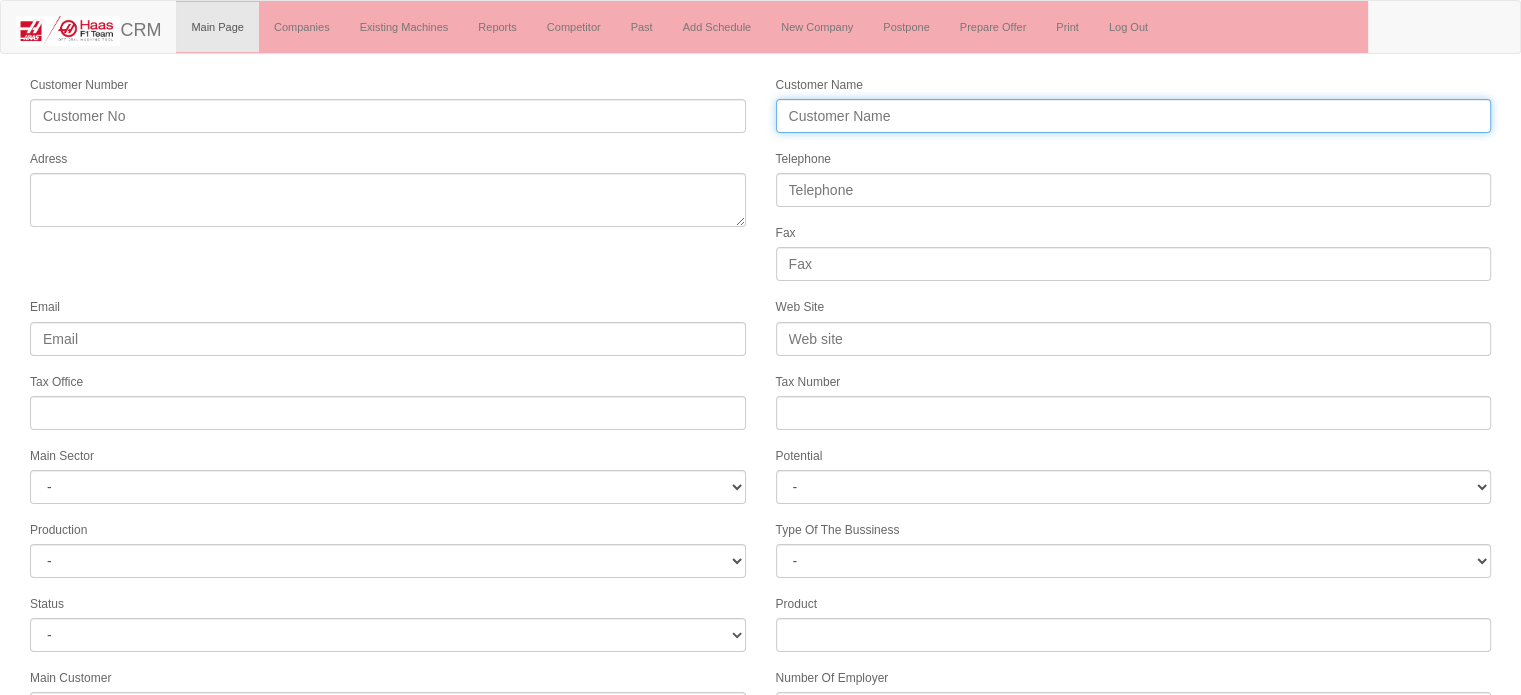 click on "Customer Name" at bounding box center (1134, 116) 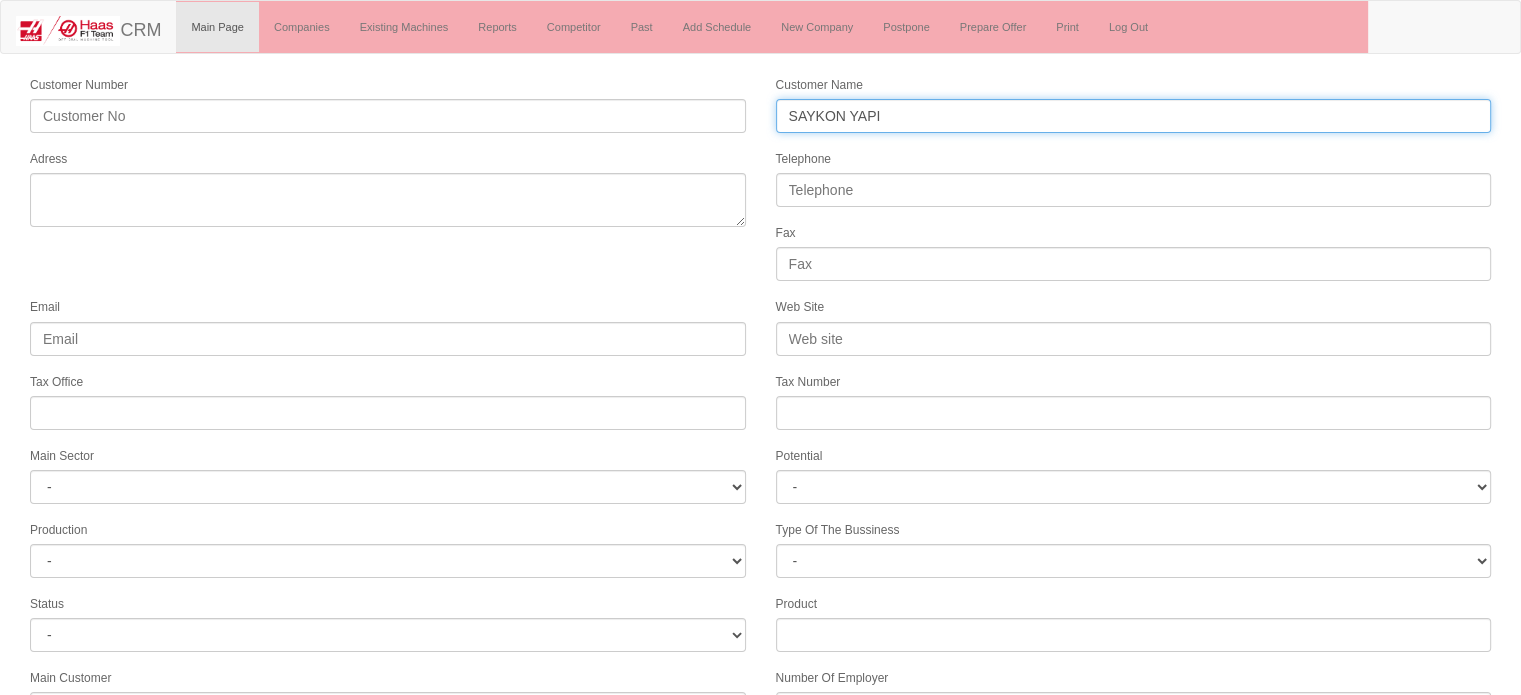 type on "SAYKON YAPI" 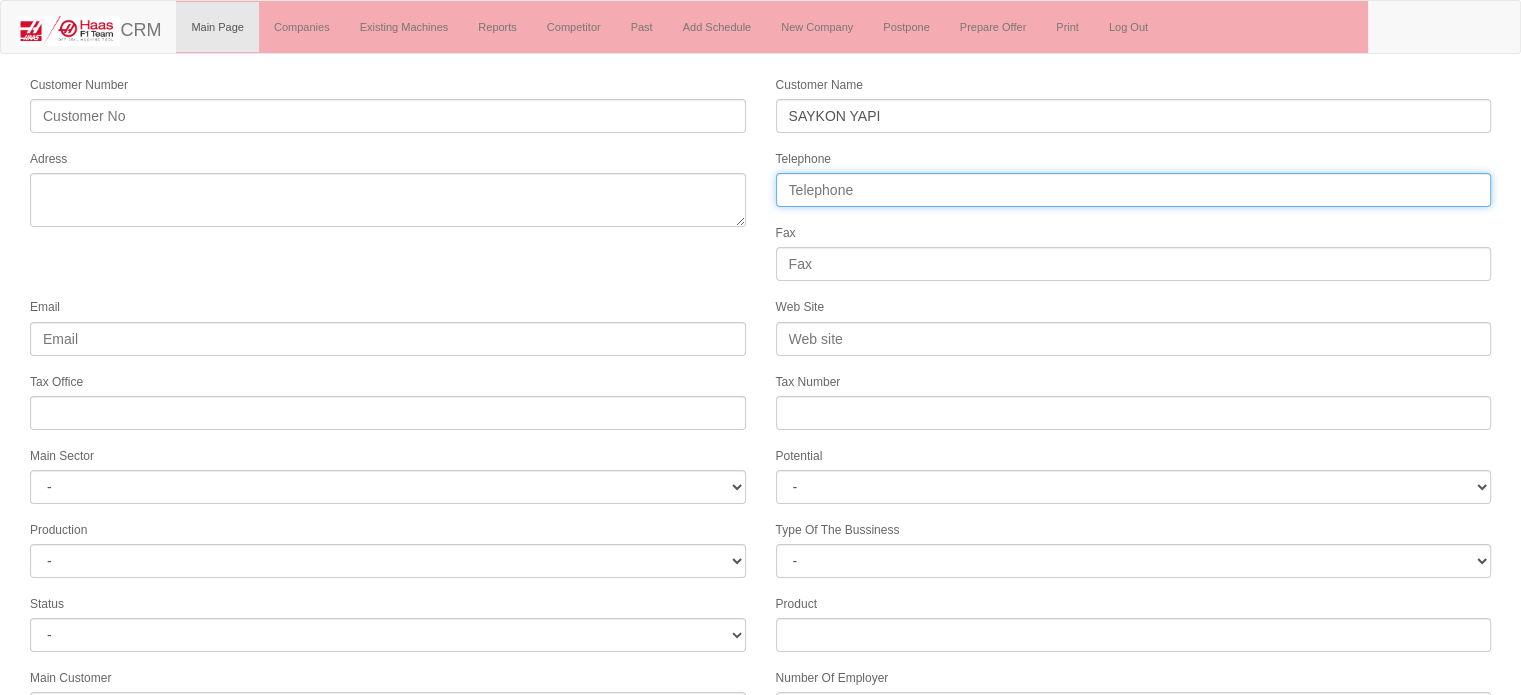 click on "Telephone" at bounding box center (1134, 190) 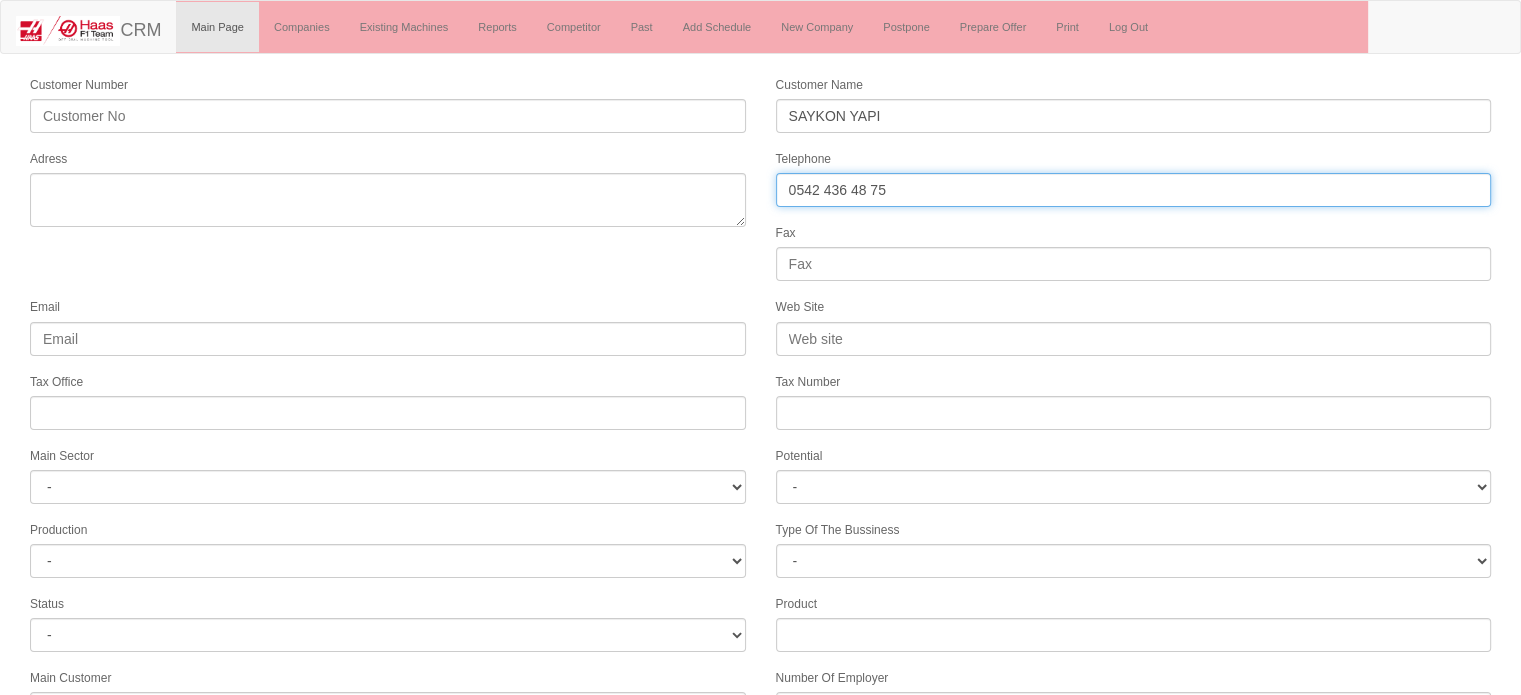 type on "0542 436 48 75" 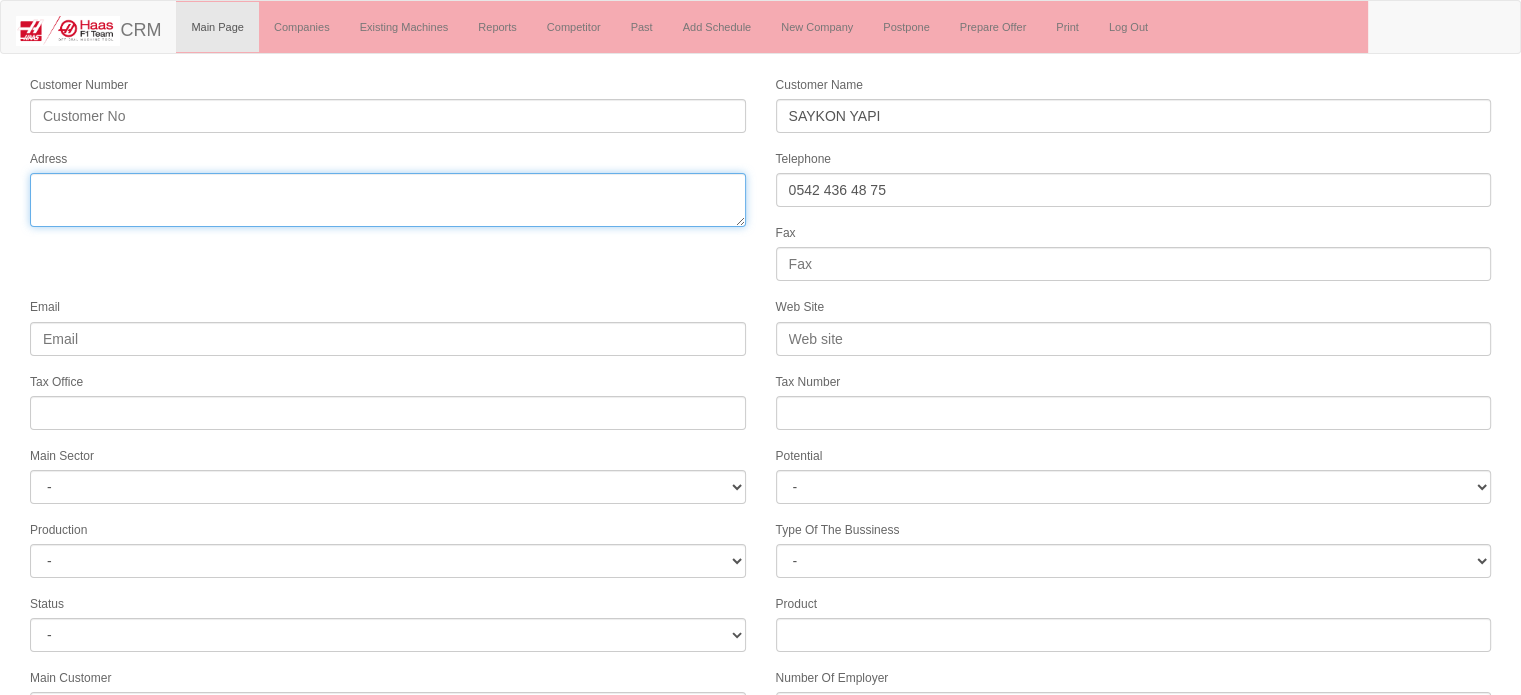 click on "Adress" at bounding box center (388, 200) 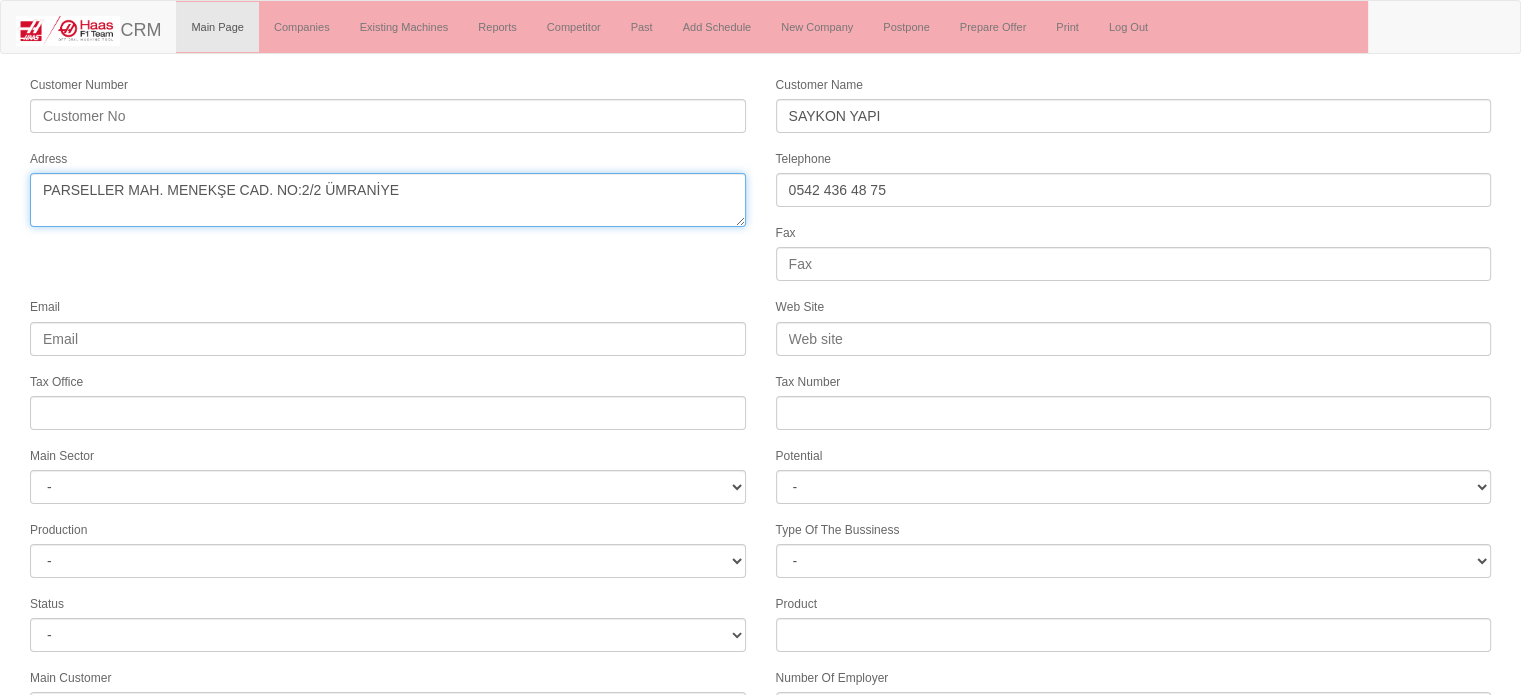 type on "PARSELLER MAH. MENEKŞE CAD. NO:2/2 ÜMRANİYE" 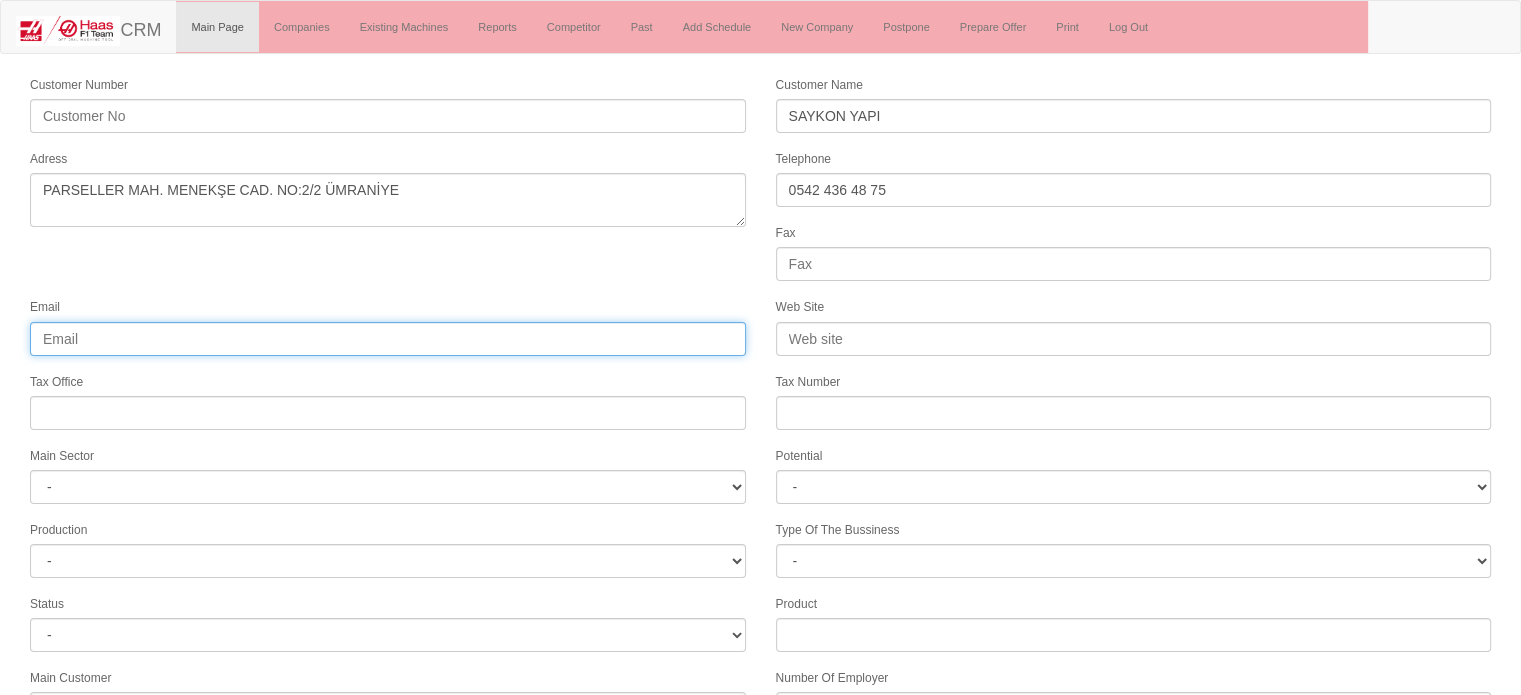 click on "Email" at bounding box center [388, 339] 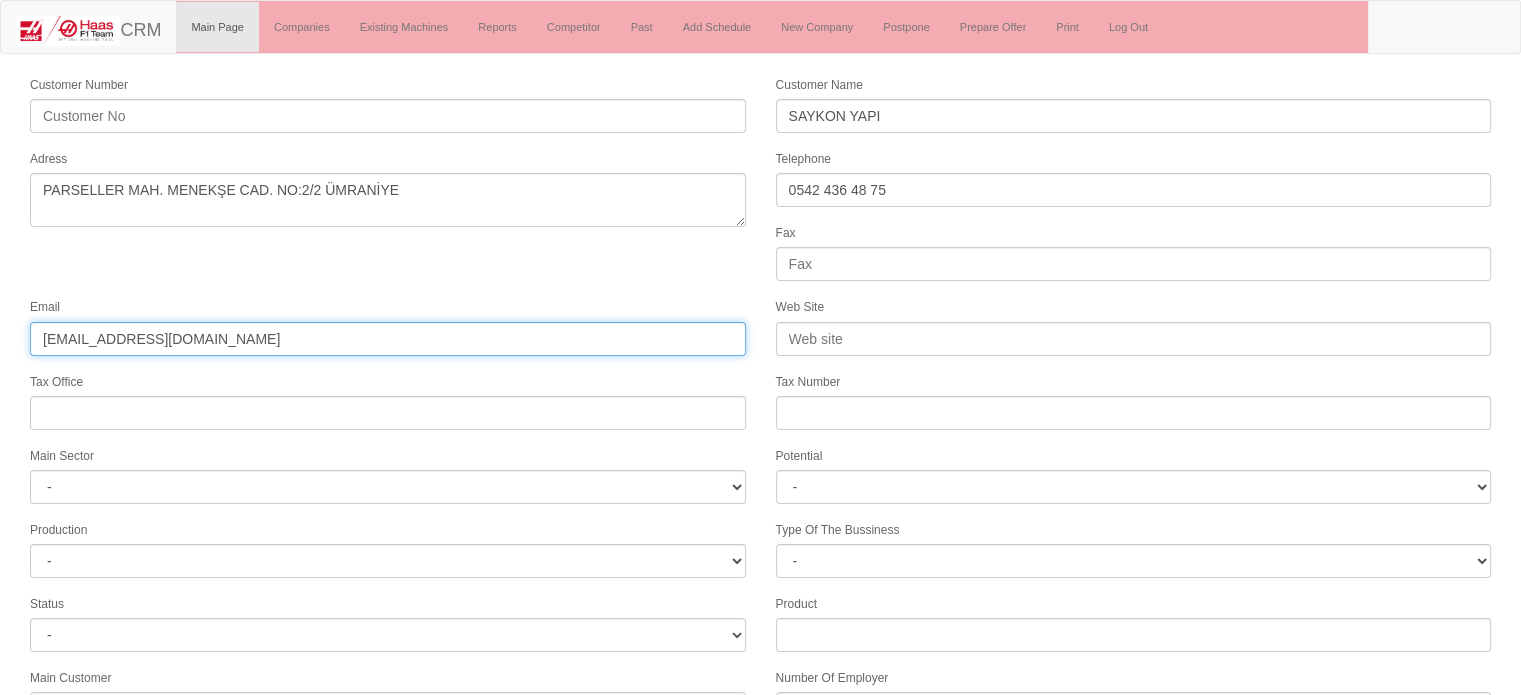 type on "fehmi@saykonyapi.com" 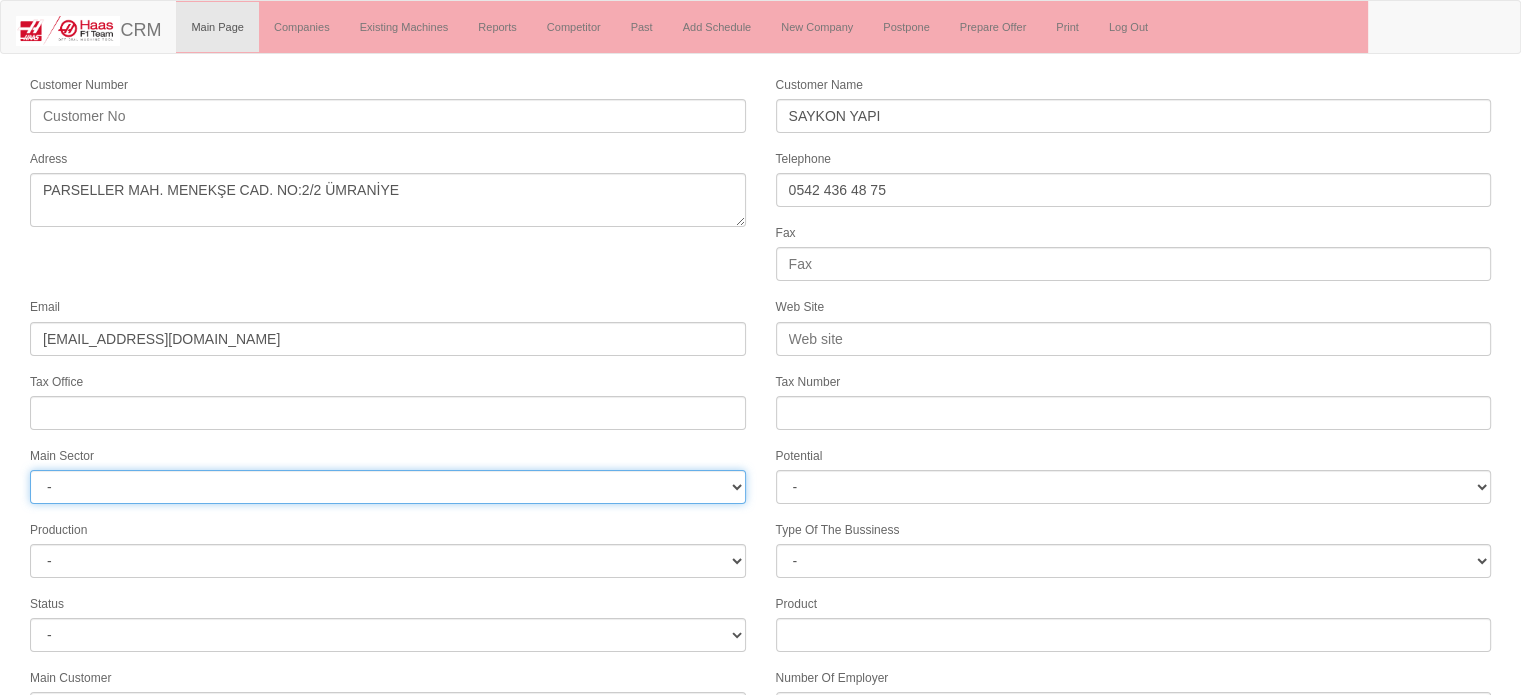 click on "-
DIE MOLD
MACHINERY
DEFENCE & AEROSPACE
ELECTRICAL COMPONENTS
MEDICAL
TOOL MANUFACTURING
JEWELERY
AGRICULTURE
AUTOMOTIVE
WHITE GOODS
HYDRAULIC & PNEUMATIC
CASTING
STAMPING DIE
CONSTRUCTION MAC.
GEN. PART. MAN.
EDUCATION
LASER POTENTIALS
FURNUTURE" at bounding box center (388, 487) 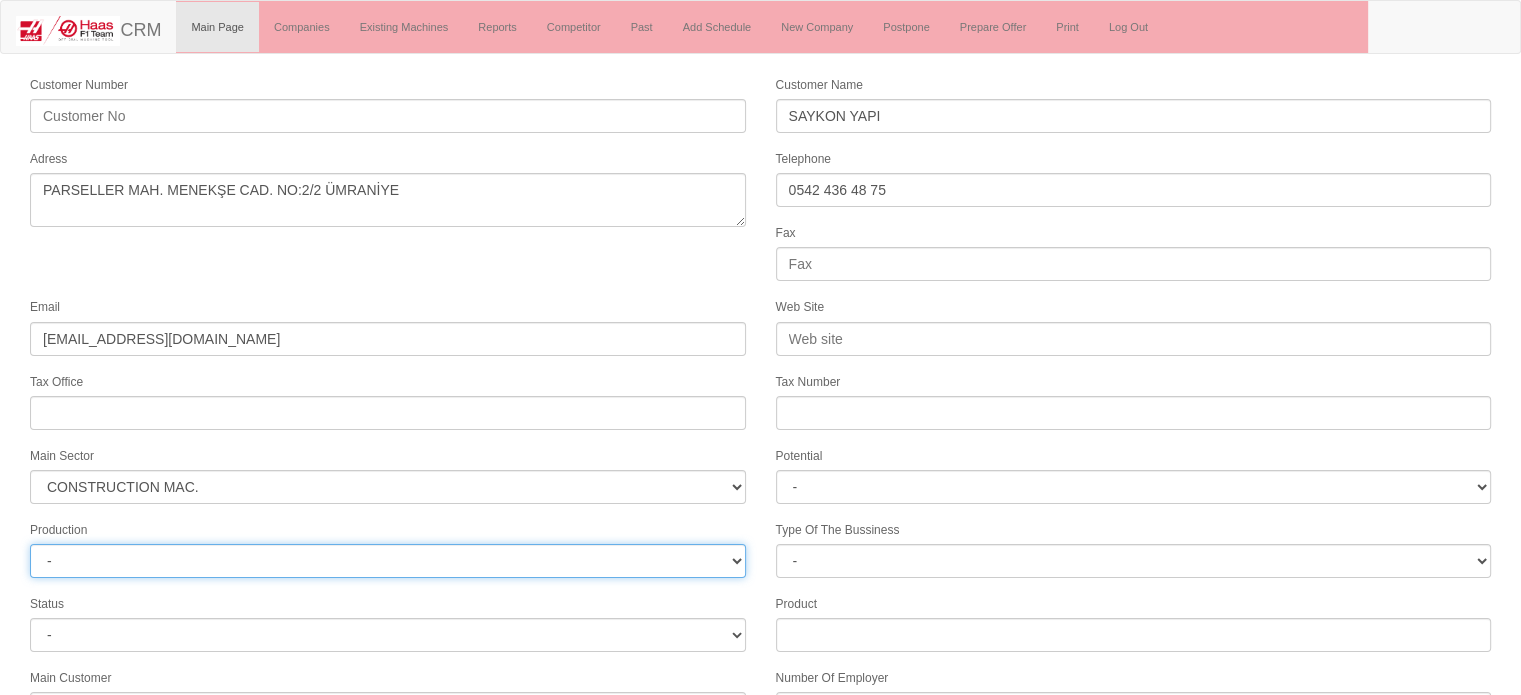 click on "-
HG" at bounding box center [388, 561] 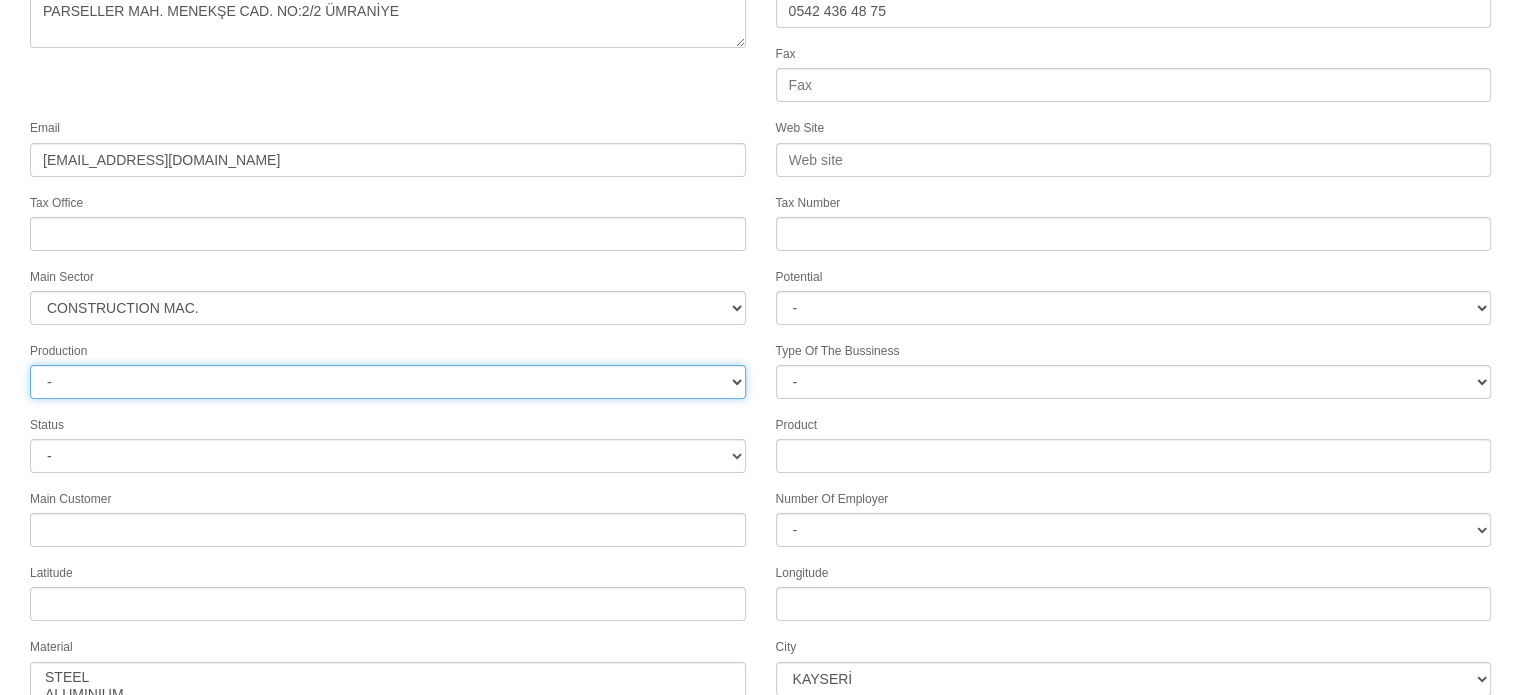 scroll, scrollTop: 280, scrollLeft: 0, axis: vertical 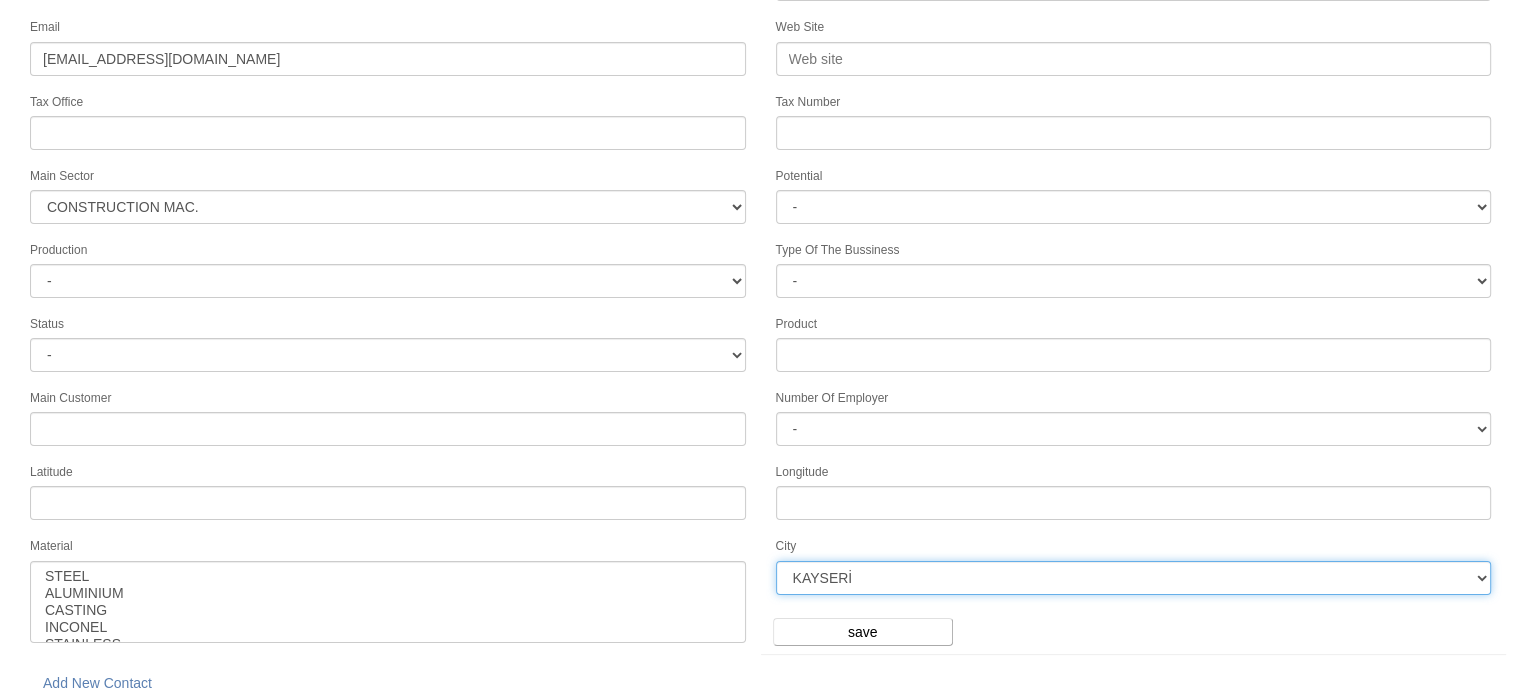 click on "KAYSERİ
ANKARA
İSTANBUL
İSTANBUL2
İSTANBUL12
İSTANBUL3
İSTANBUL1
KIRKLARELİ
TEKİRDAĞ
EDİRNE" at bounding box center [1134, 578] 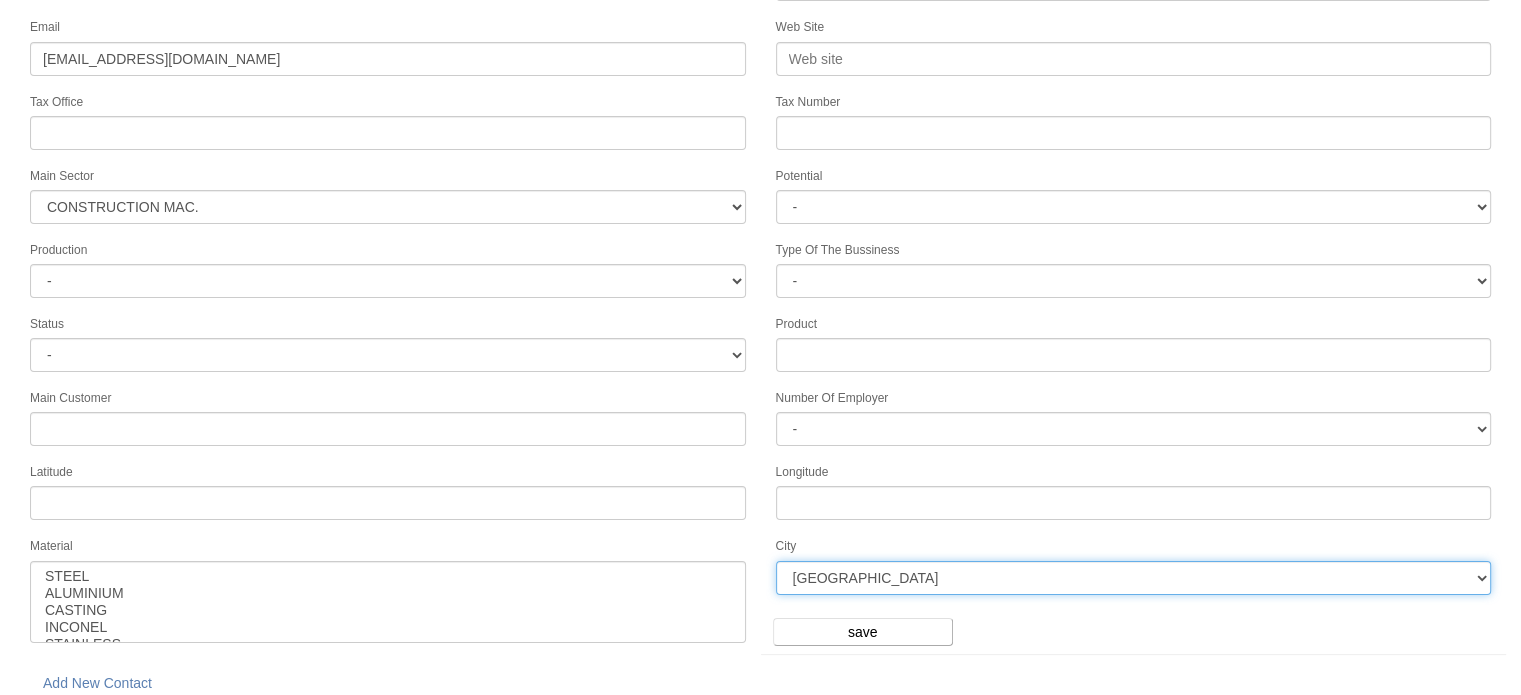 click on "KAYSERİ
ANKARA
İSTANBUL
İSTANBUL2
İSTANBUL12
İSTANBUL3
İSTANBUL1
KIRKLARELİ
TEKİRDAĞ
EDİRNE" at bounding box center [1134, 578] 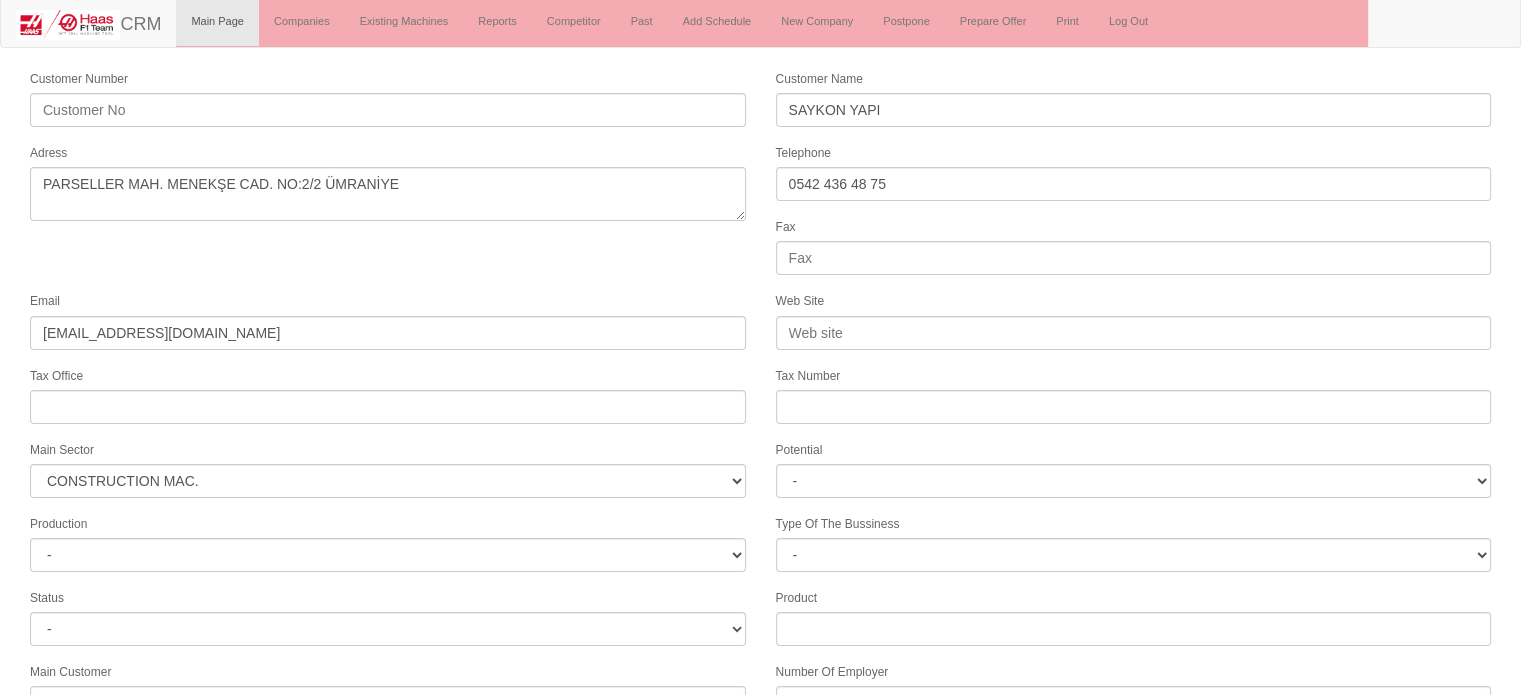 scroll, scrollTop: 4, scrollLeft: 0, axis: vertical 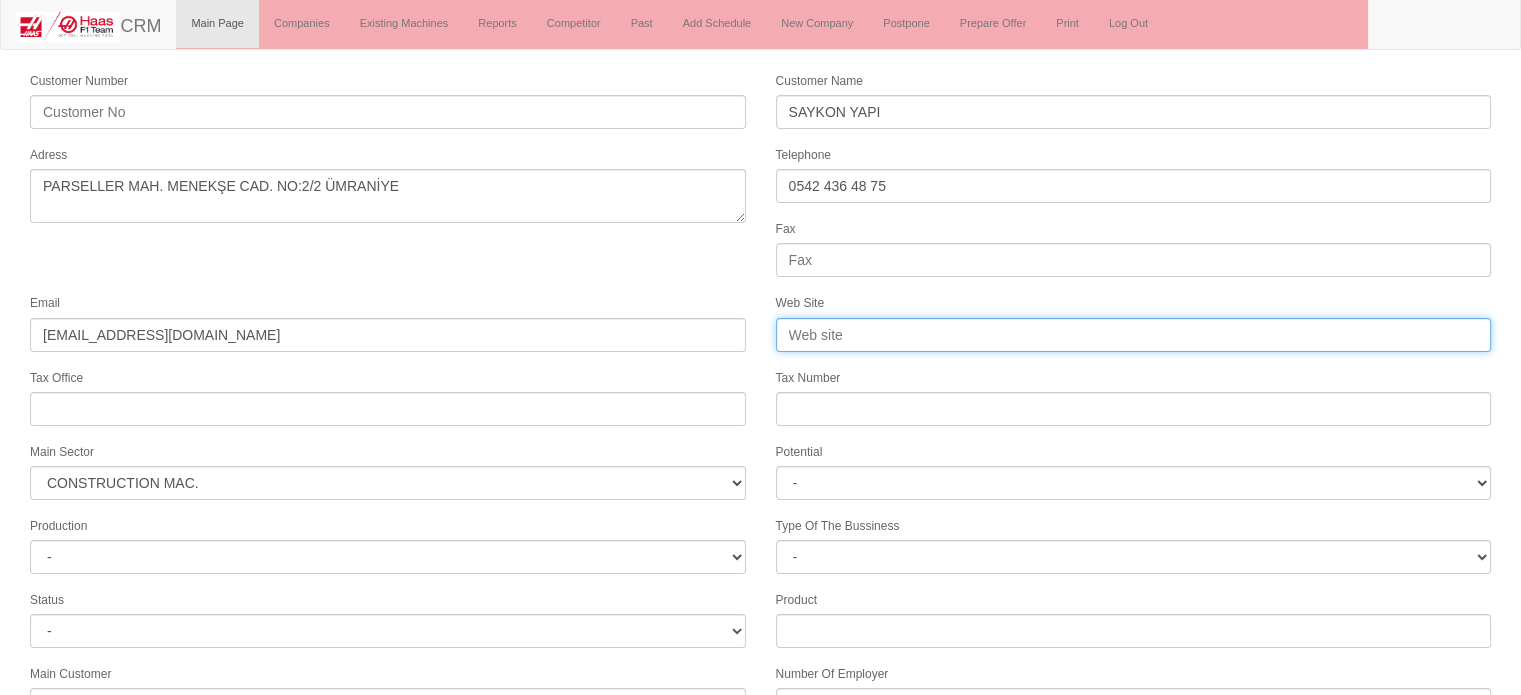 click on "Web Site" at bounding box center (1134, 335) 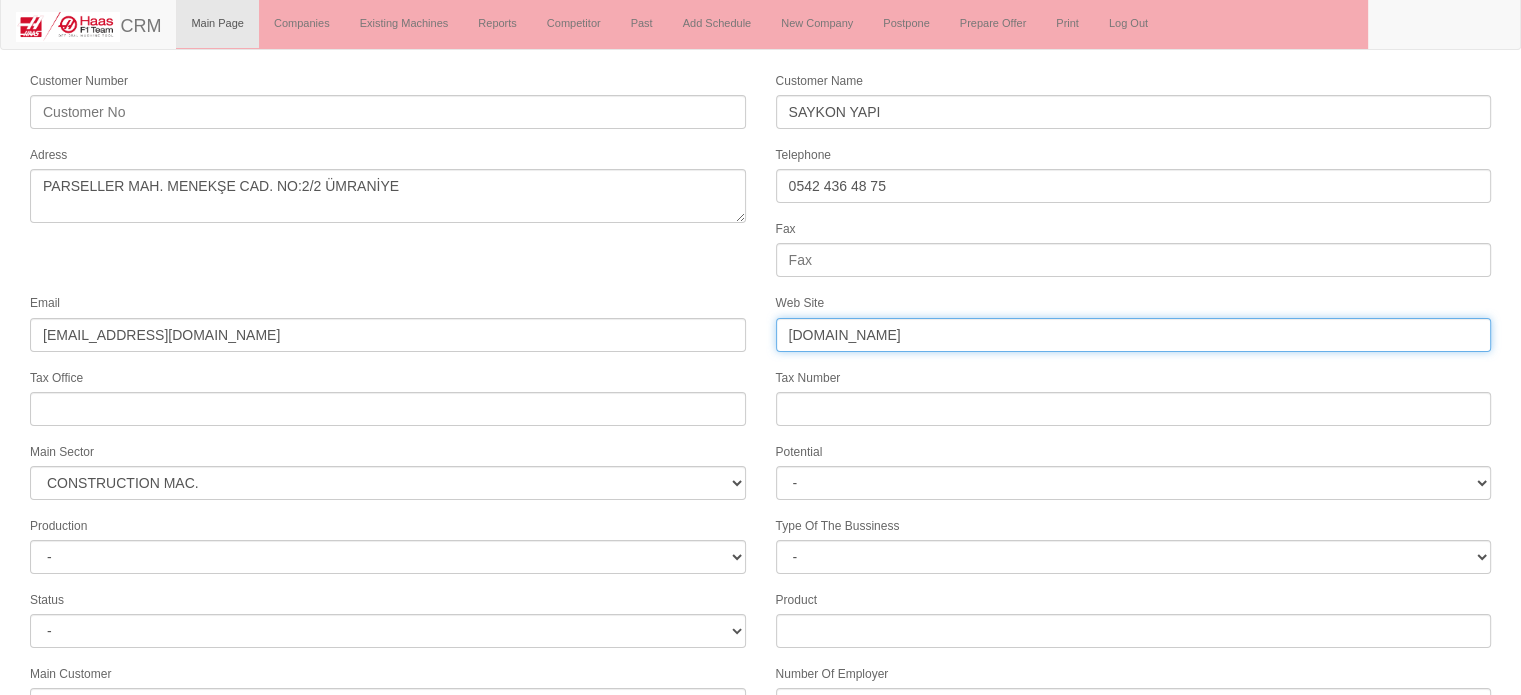 type on "www.saykonyapi.com" 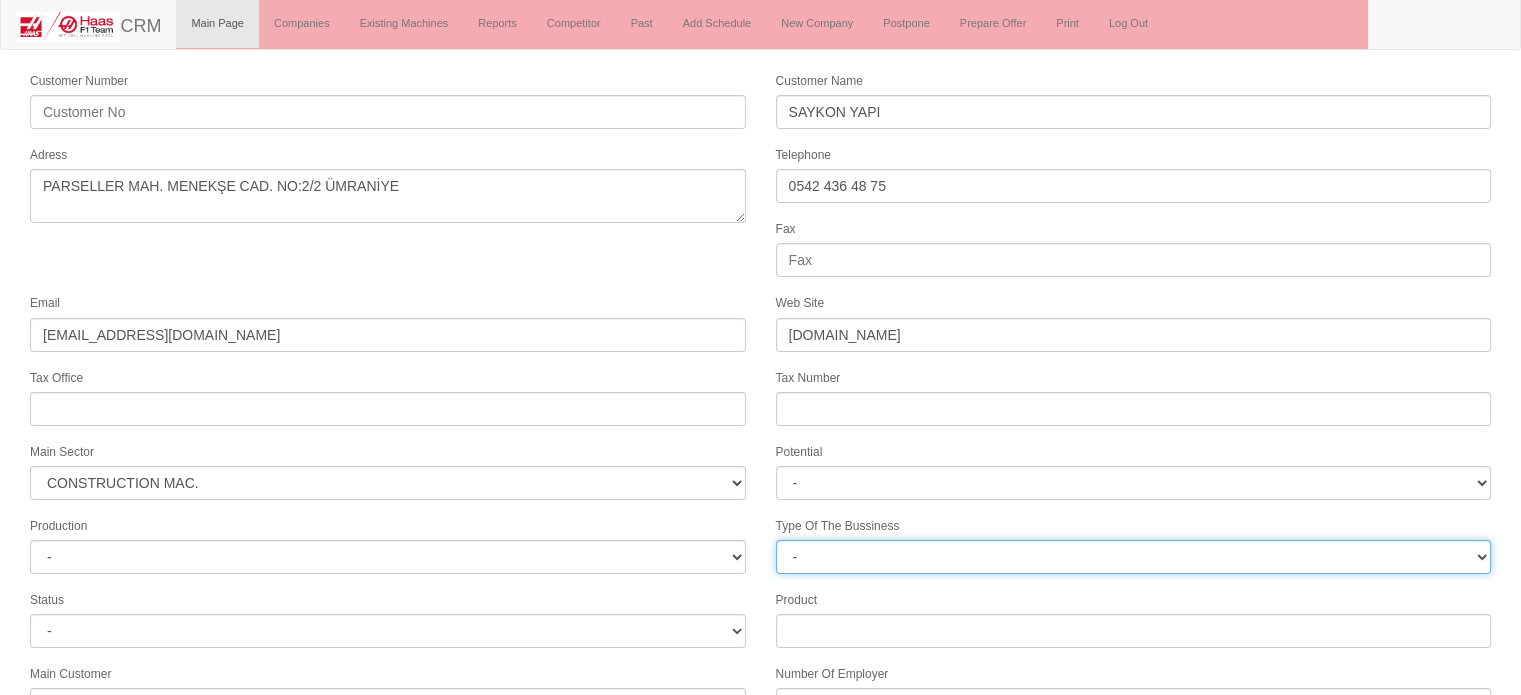 click on "-
PM
PSM
Supplier
DPM
DSM
DPSM
SM
Export
DM
VEND" at bounding box center [1134, 557] 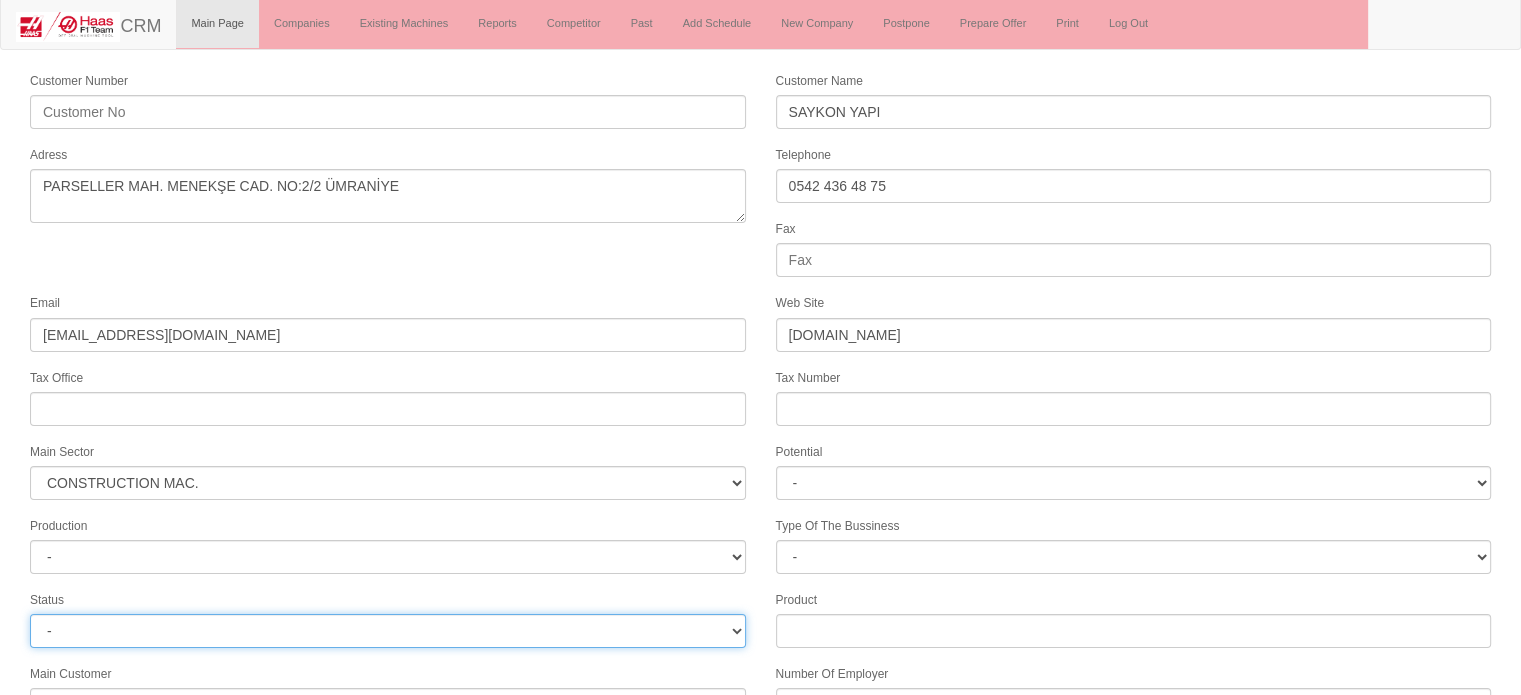 click on "-
Active
Inactive
Potential
Unreachable" at bounding box center [388, 631] 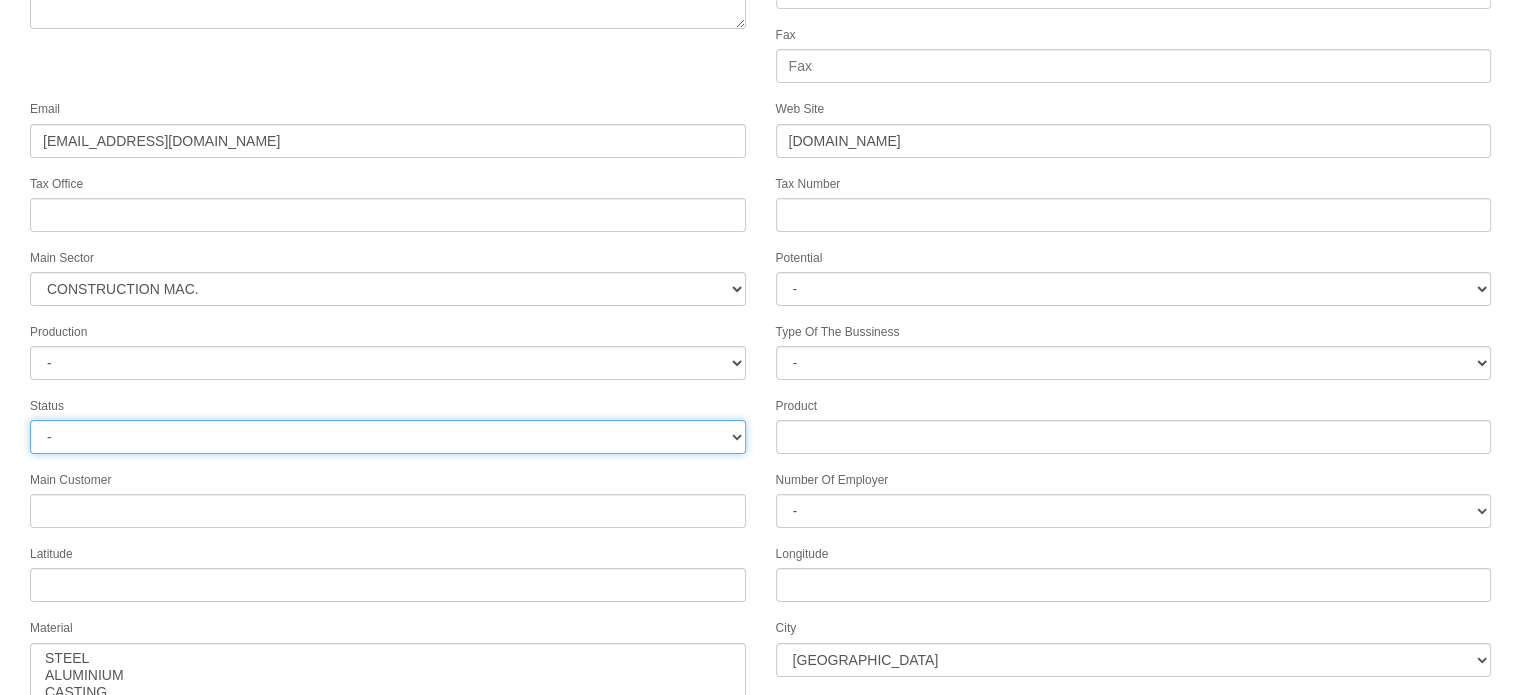 scroll, scrollTop: 246, scrollLeft: 0, axis: vertical 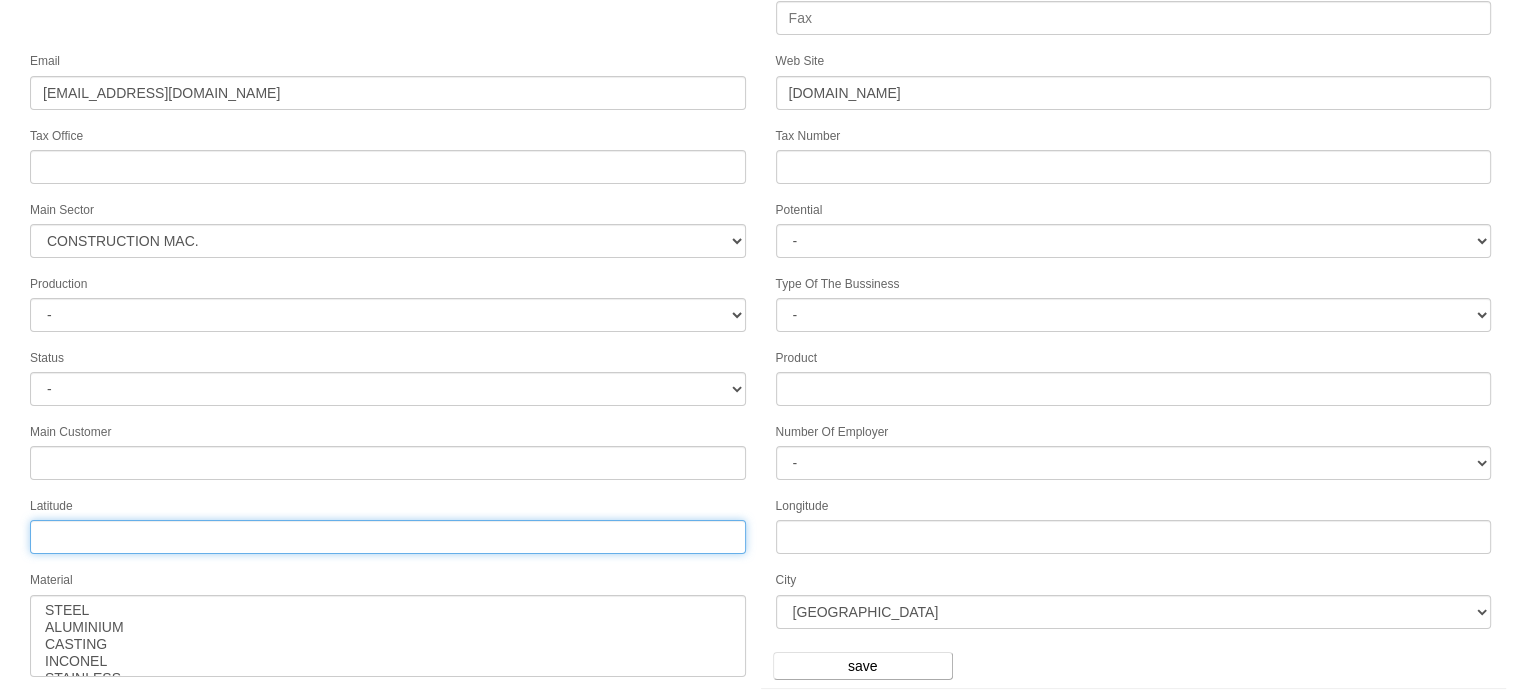 click on "Tax Office" at bounding box center [388, 537] 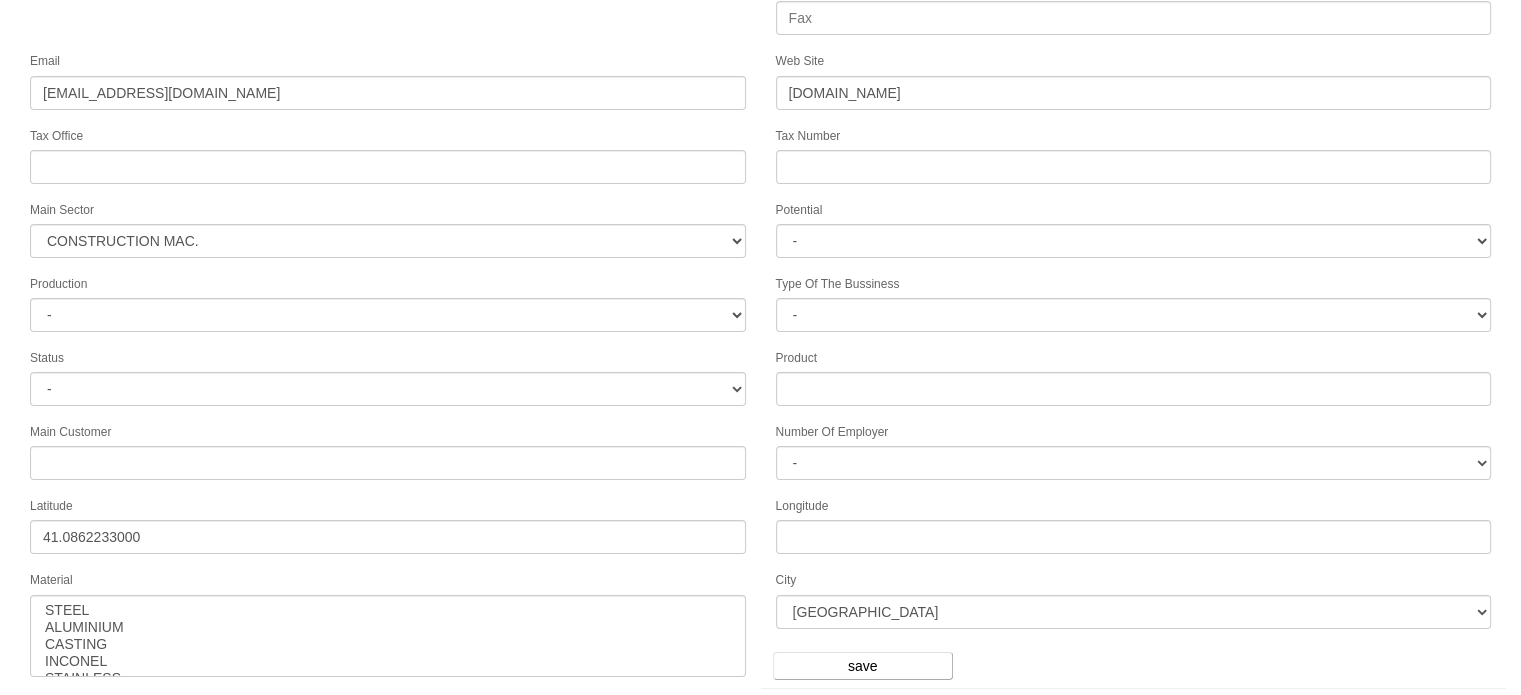click on "Longitude" at bounding box center (1134, 524) 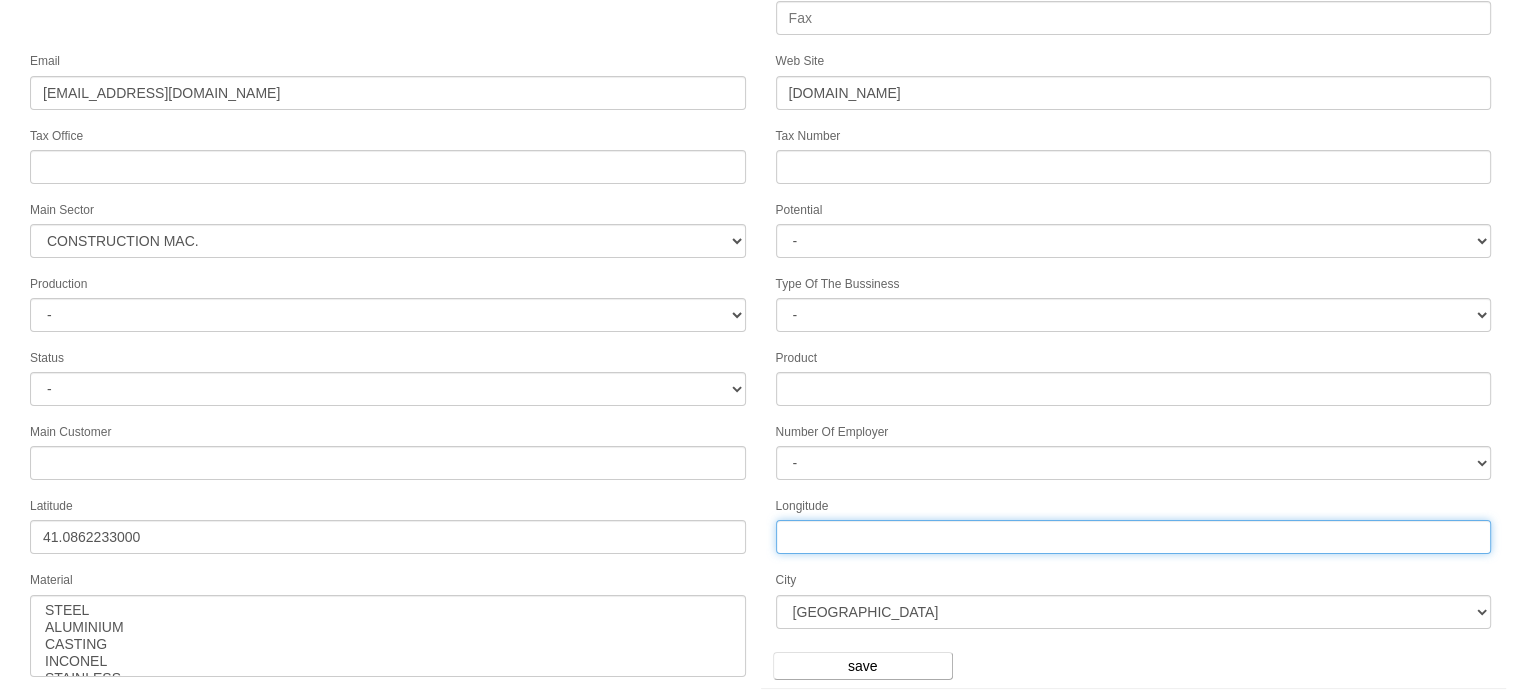 click on "Longitude" at bounding box center (1134, 537) 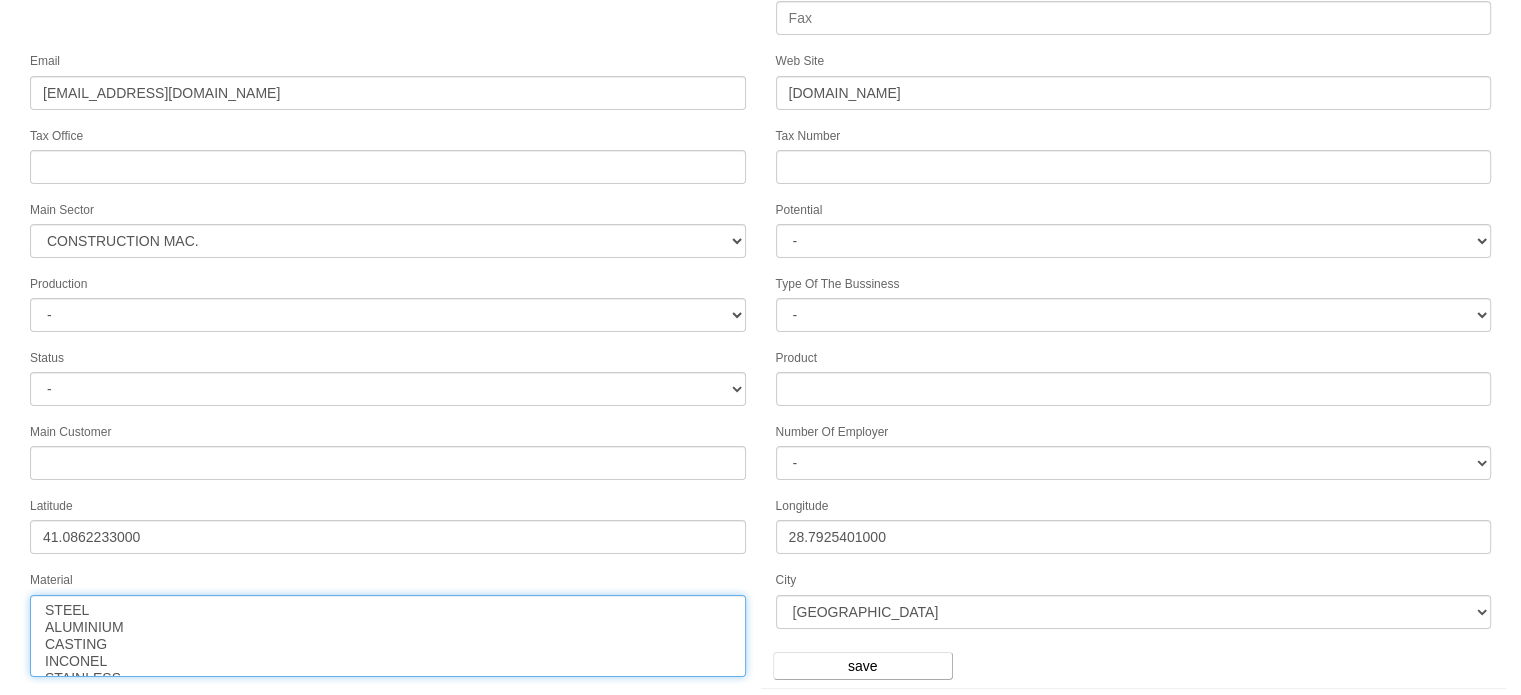 select on "2" 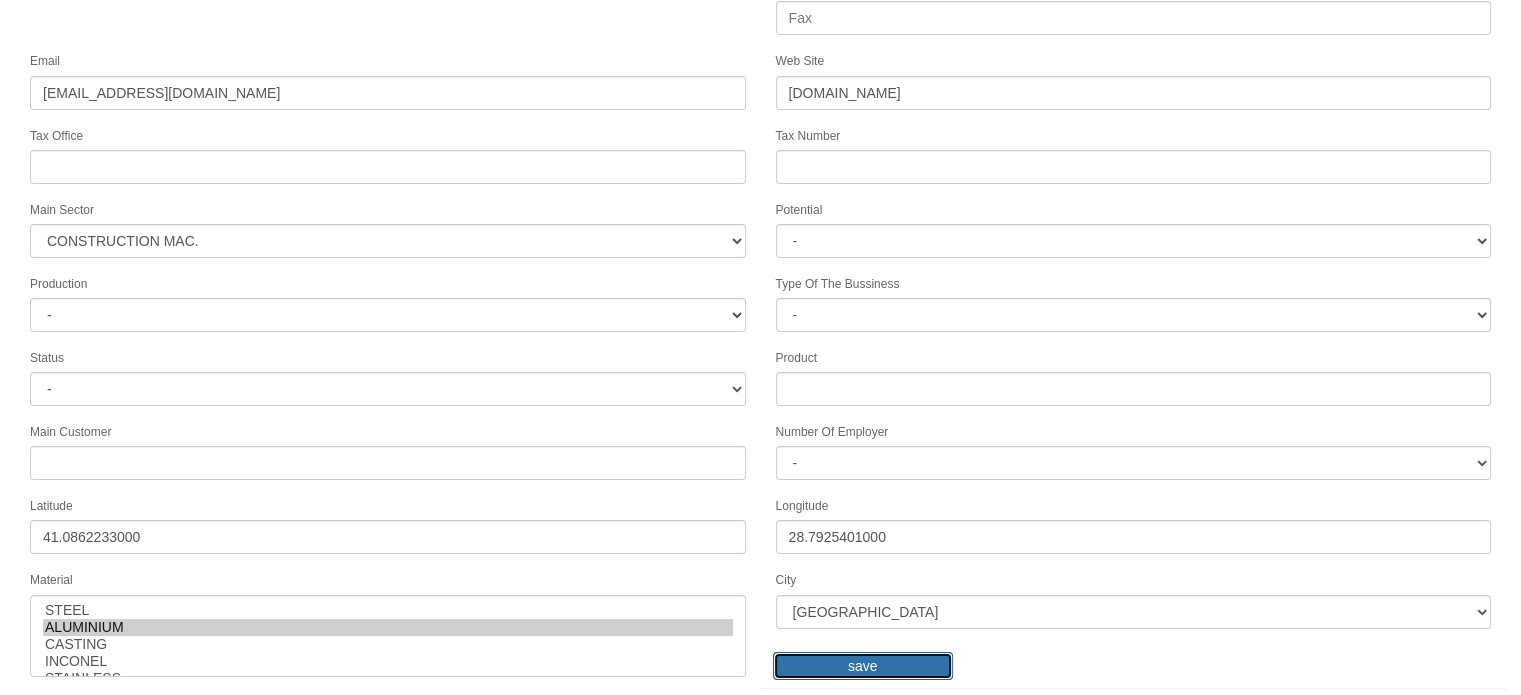 click on "save" at bounding box center [863, 666] 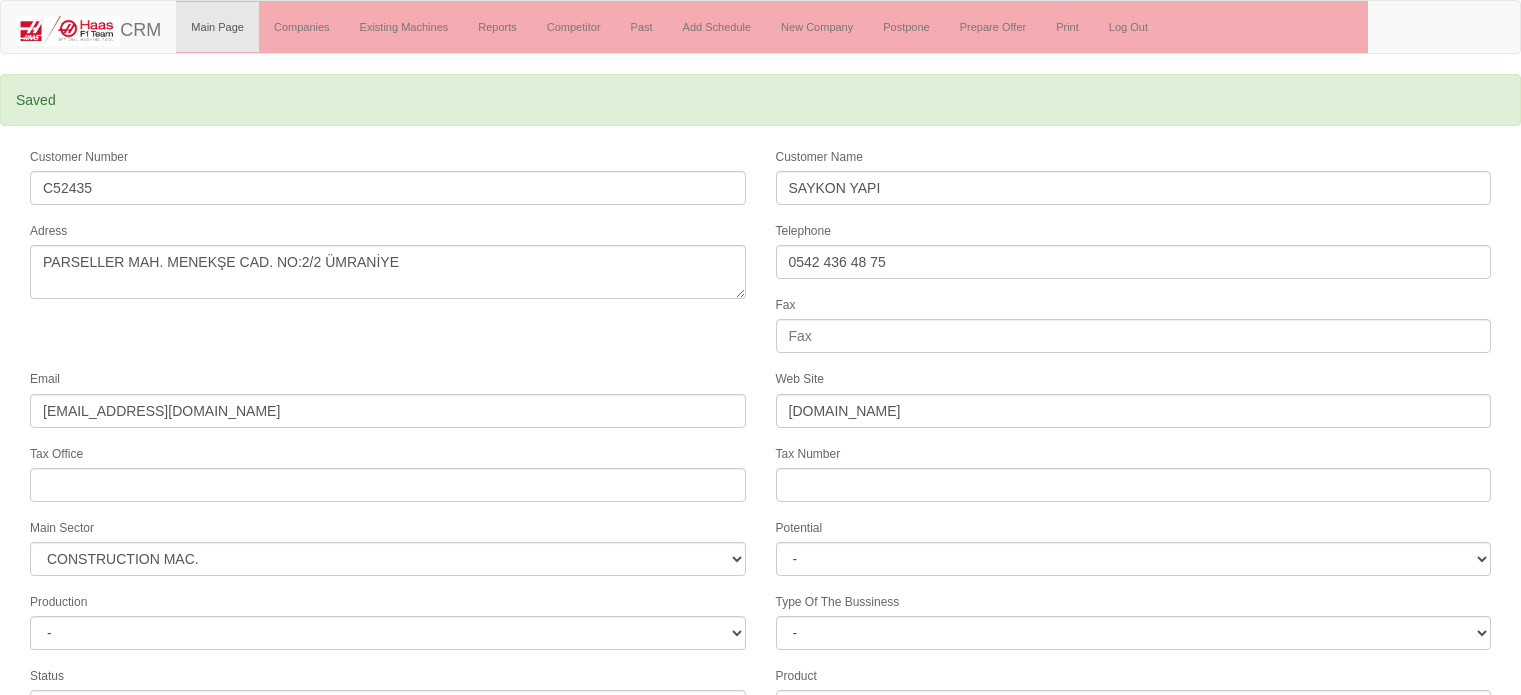 select on "376" 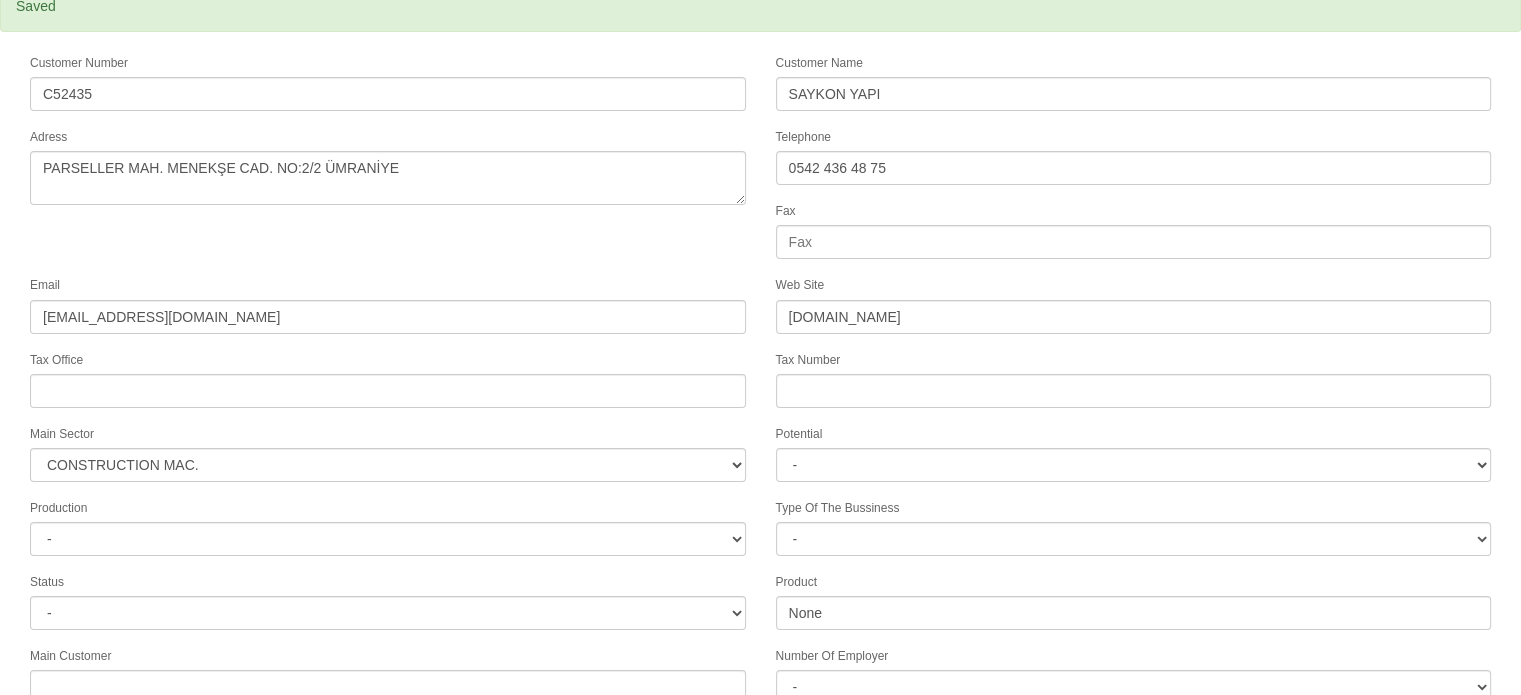 scroll, scrollTop: 351, scrollLeft: 0, axis: vertical 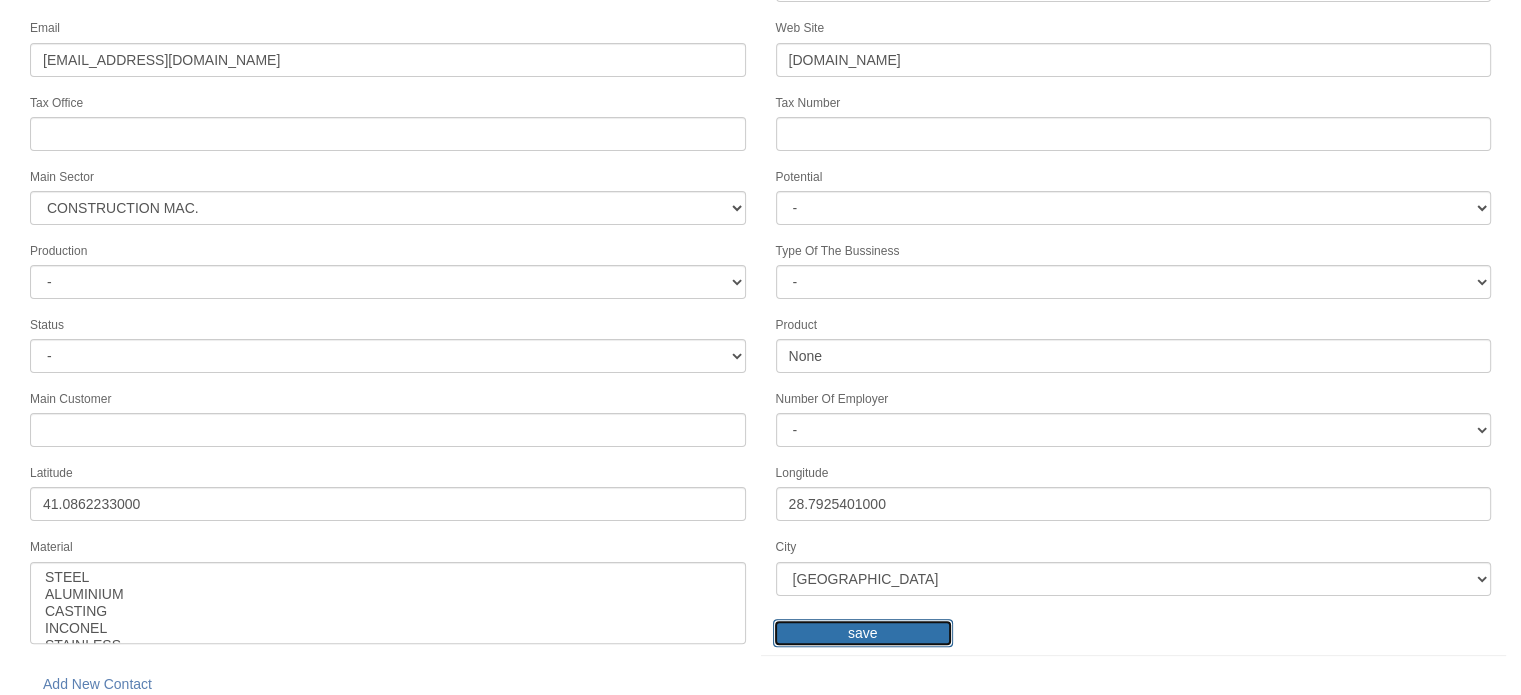 click on "save" at bounding box center [863, 633] 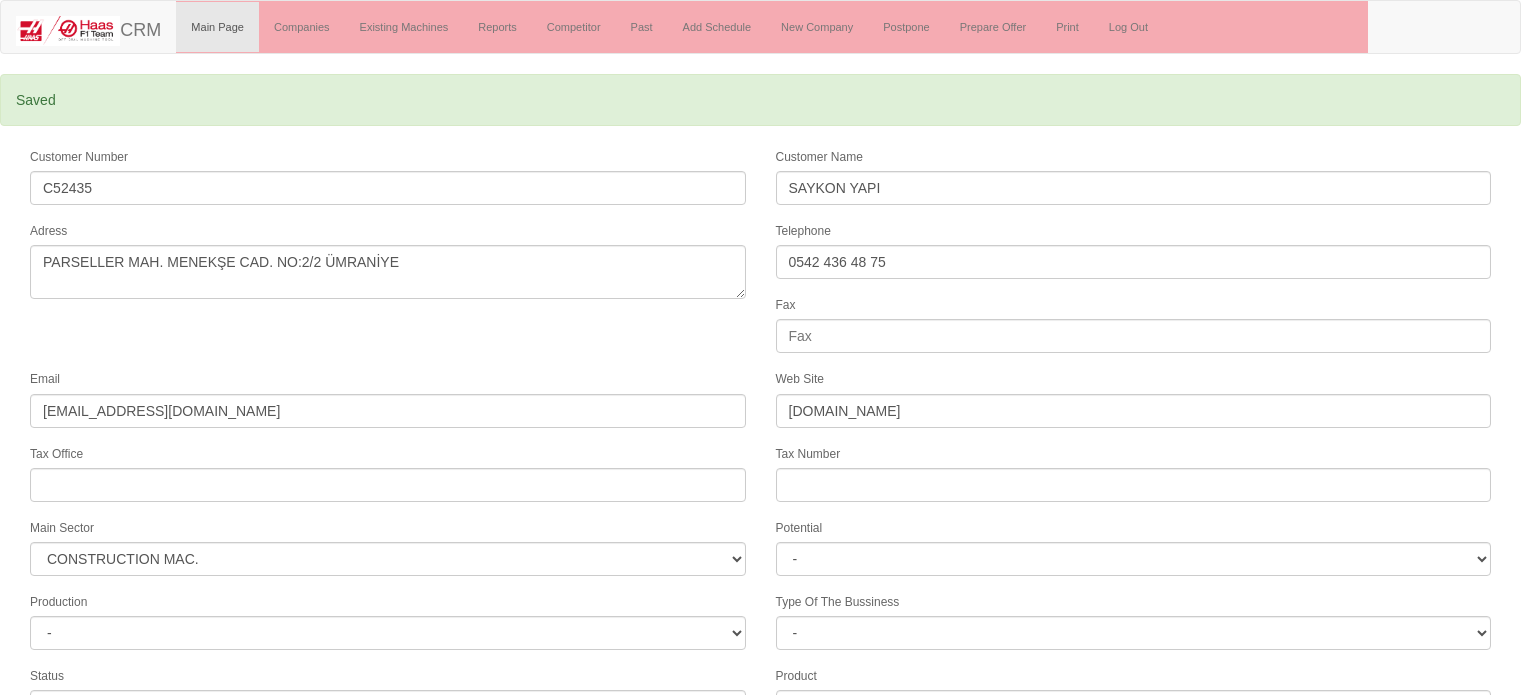 select on "376" 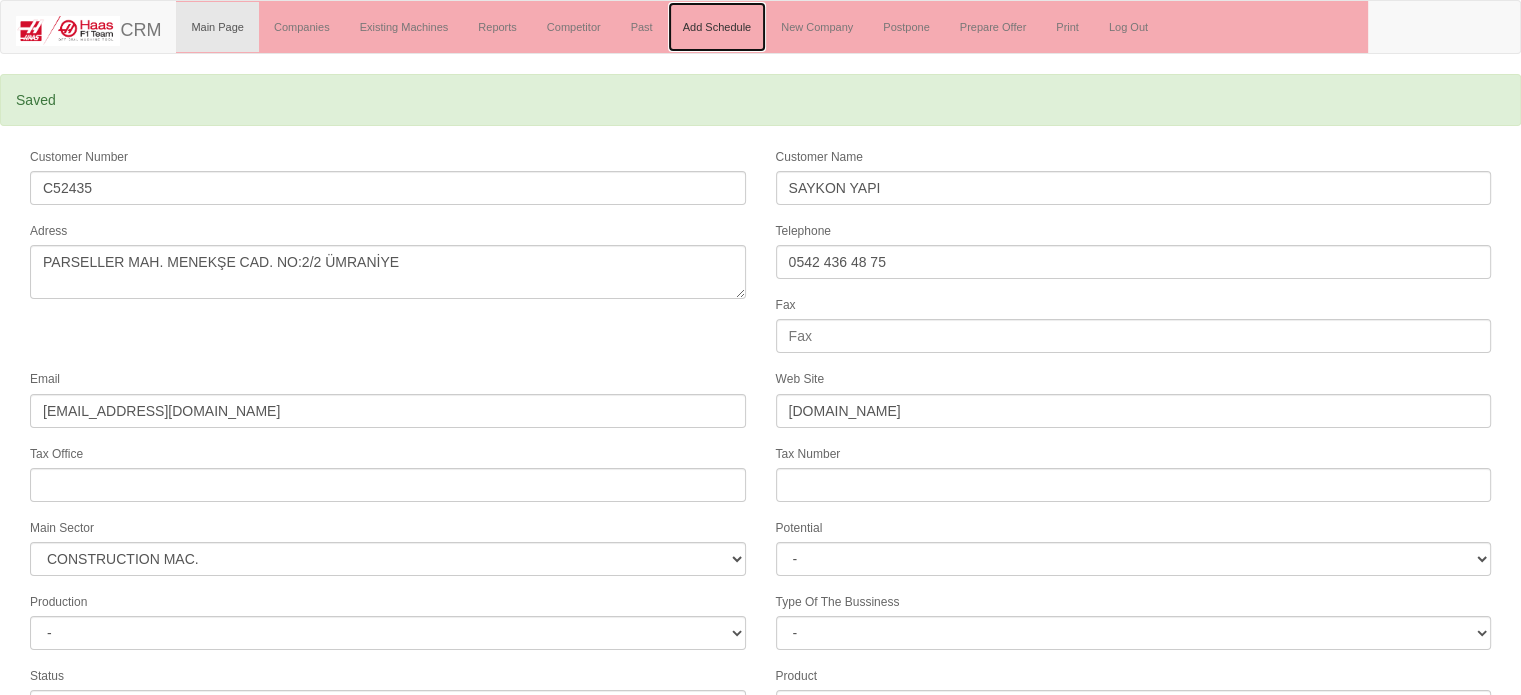 click on "Add Schedule" at bounding box center [717, 27] 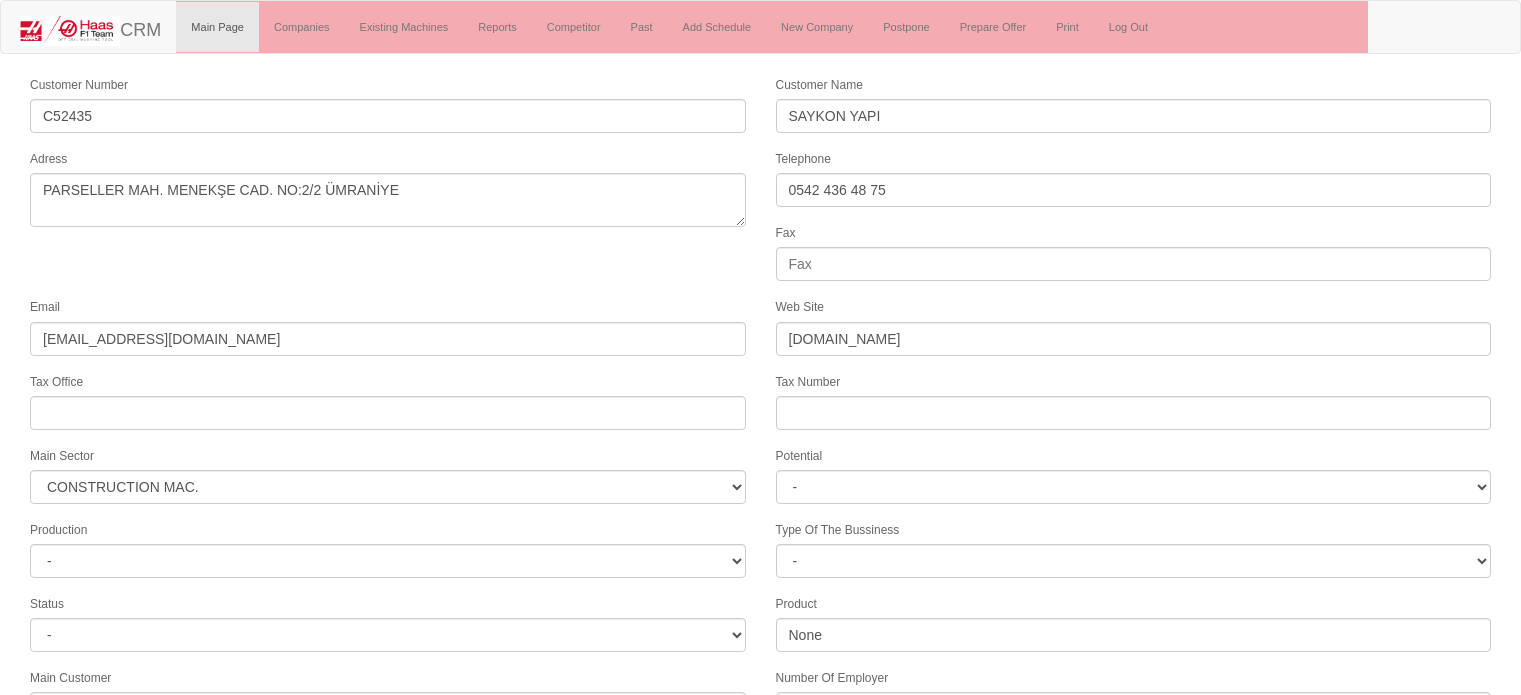 select on "376" 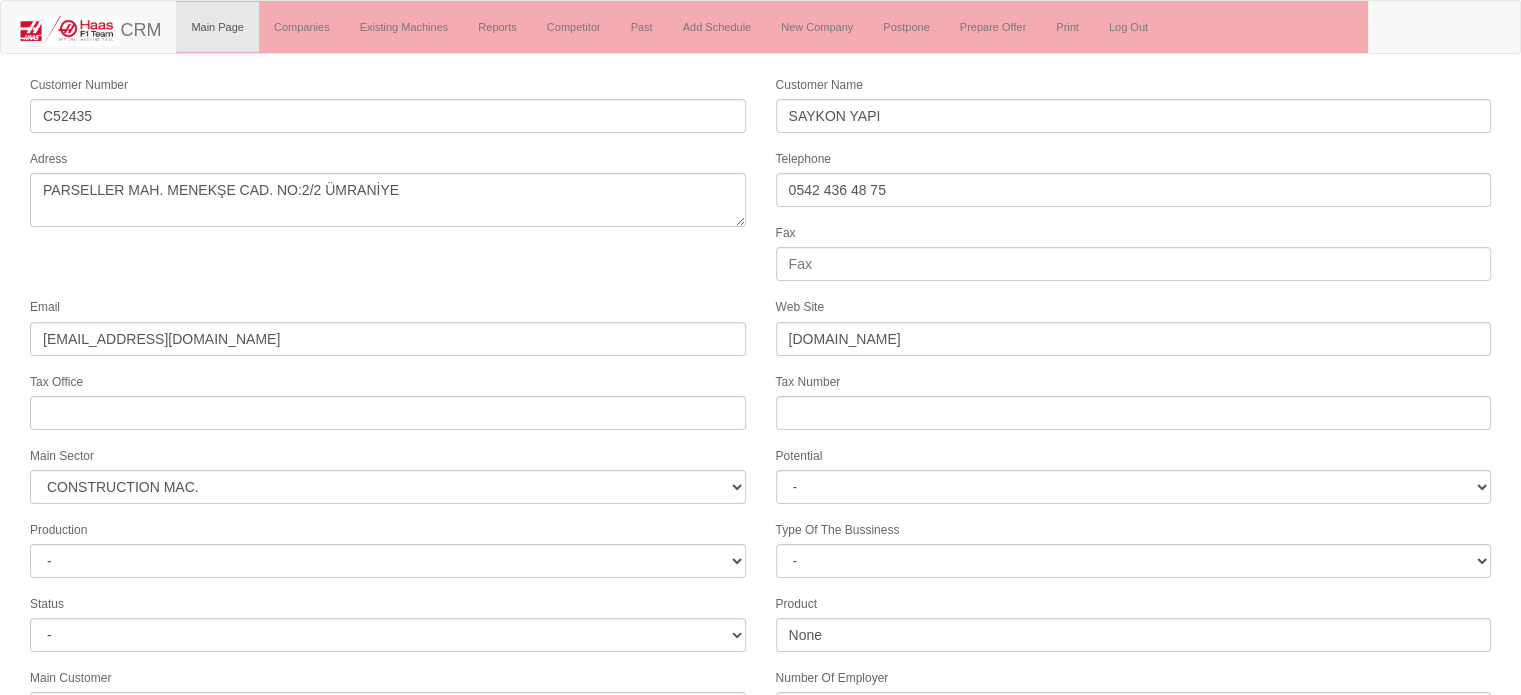 scroll, scrollTop: 280, scrollLeft: 0, axis: vertical 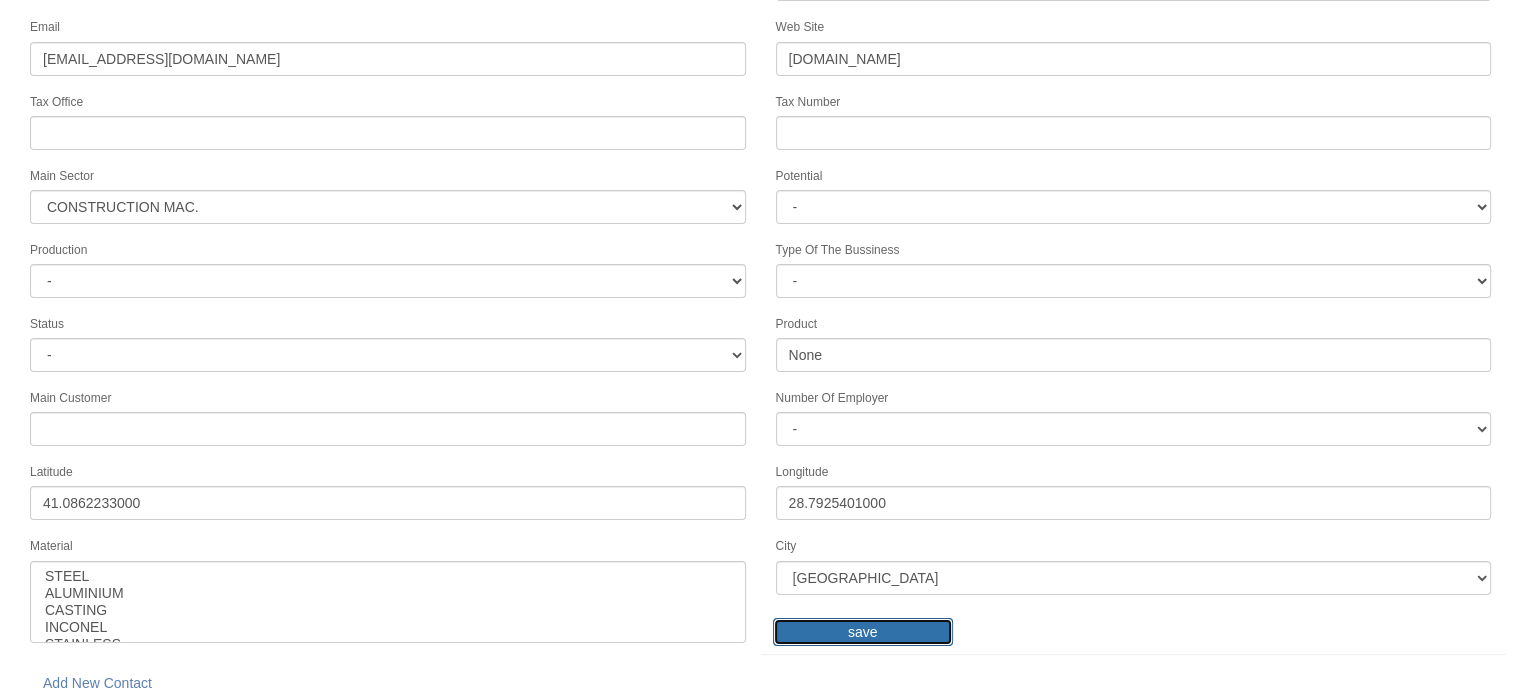 click on "save" at bounding box center [863, 632] 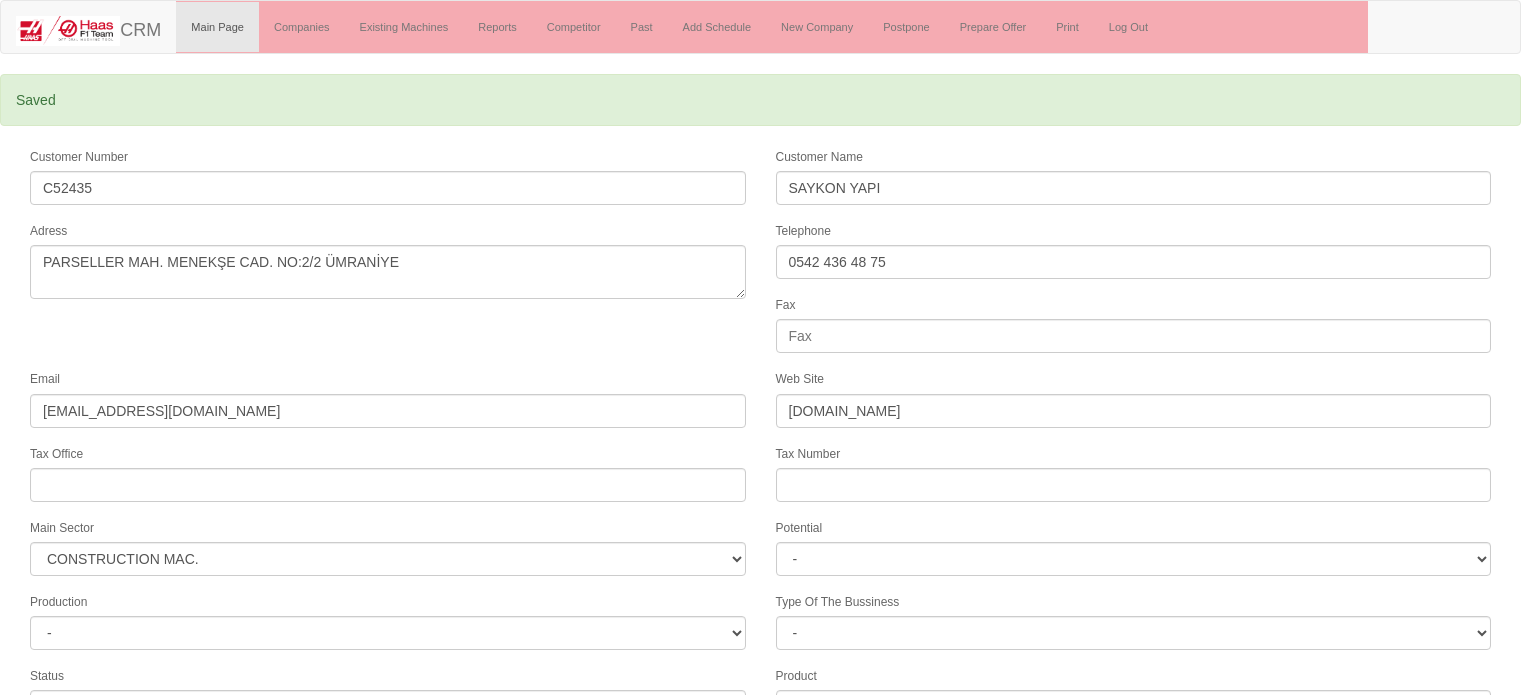 select on "376" 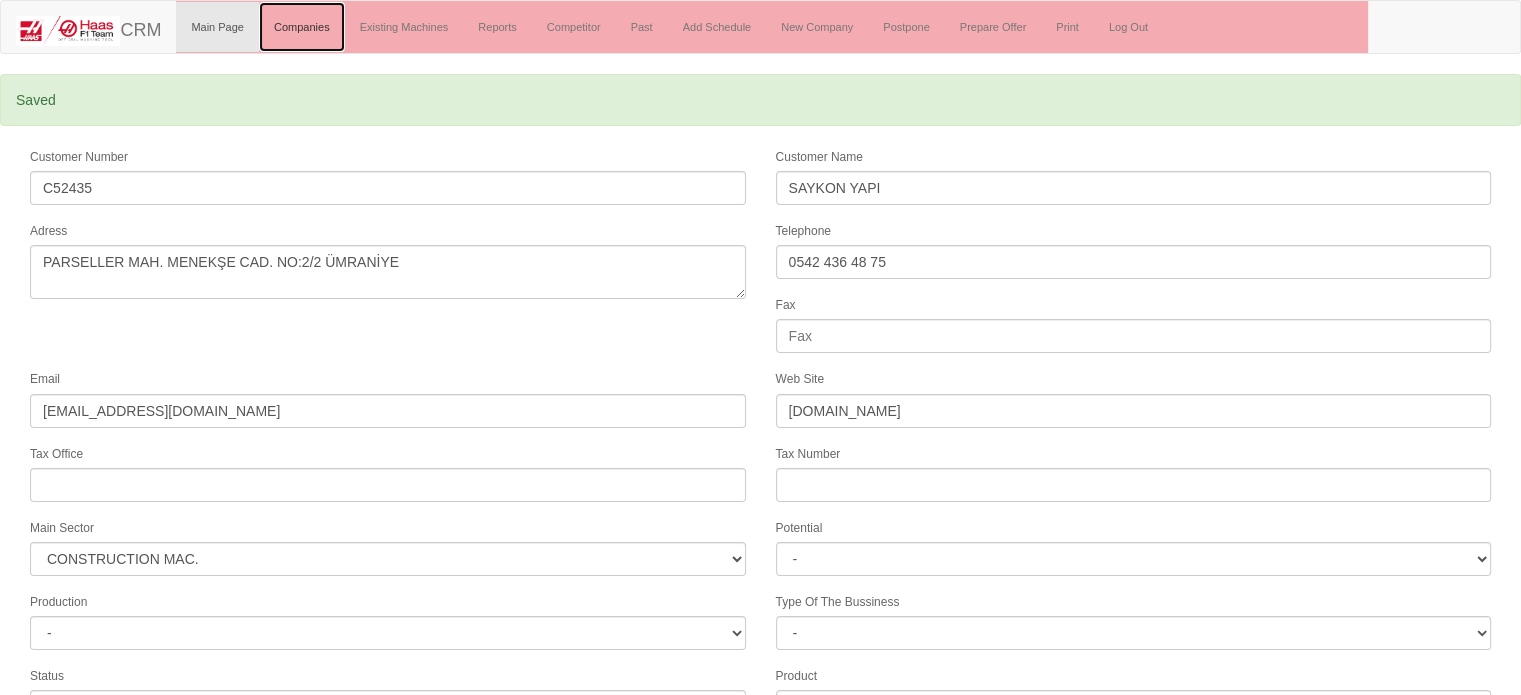 click on "Companies" at bounding box center (302, 27) 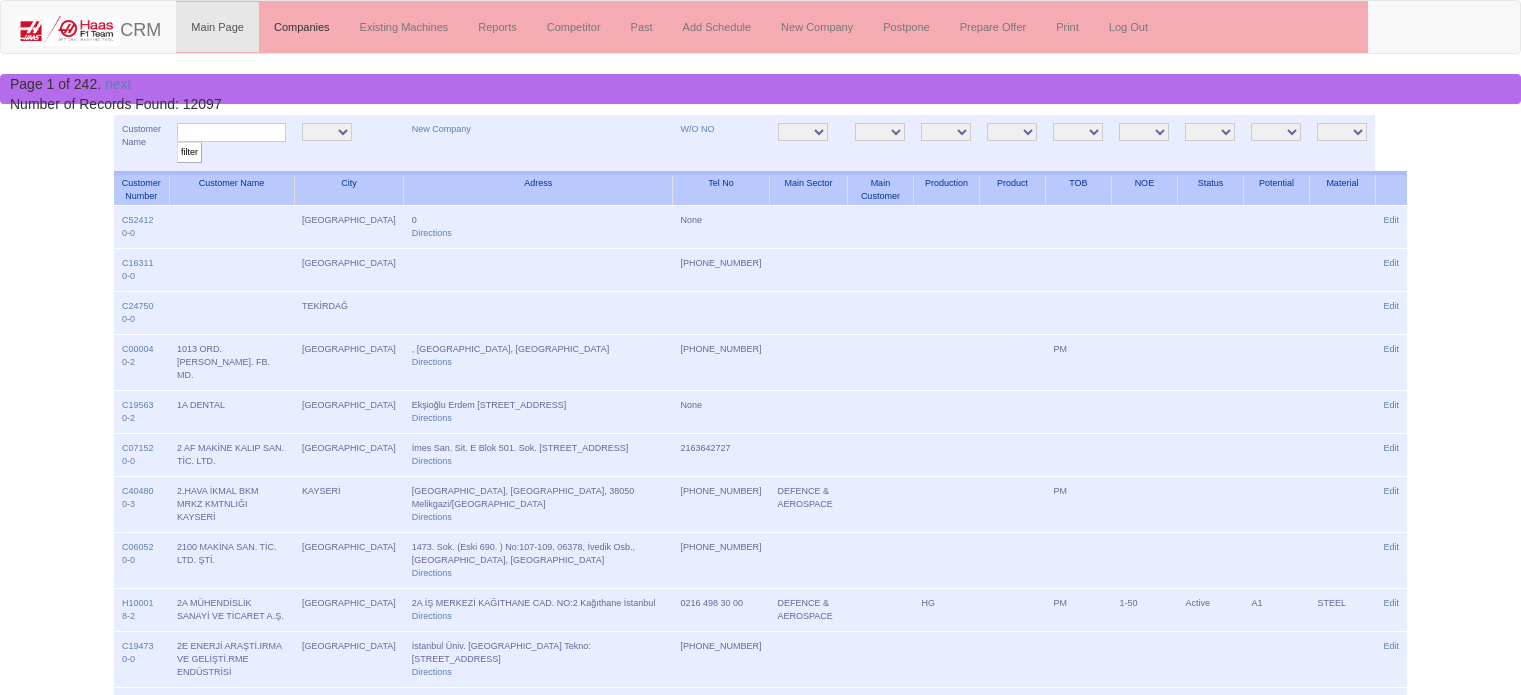 scroll, scrollTop: 0, scrollLeft: 0, axis: both 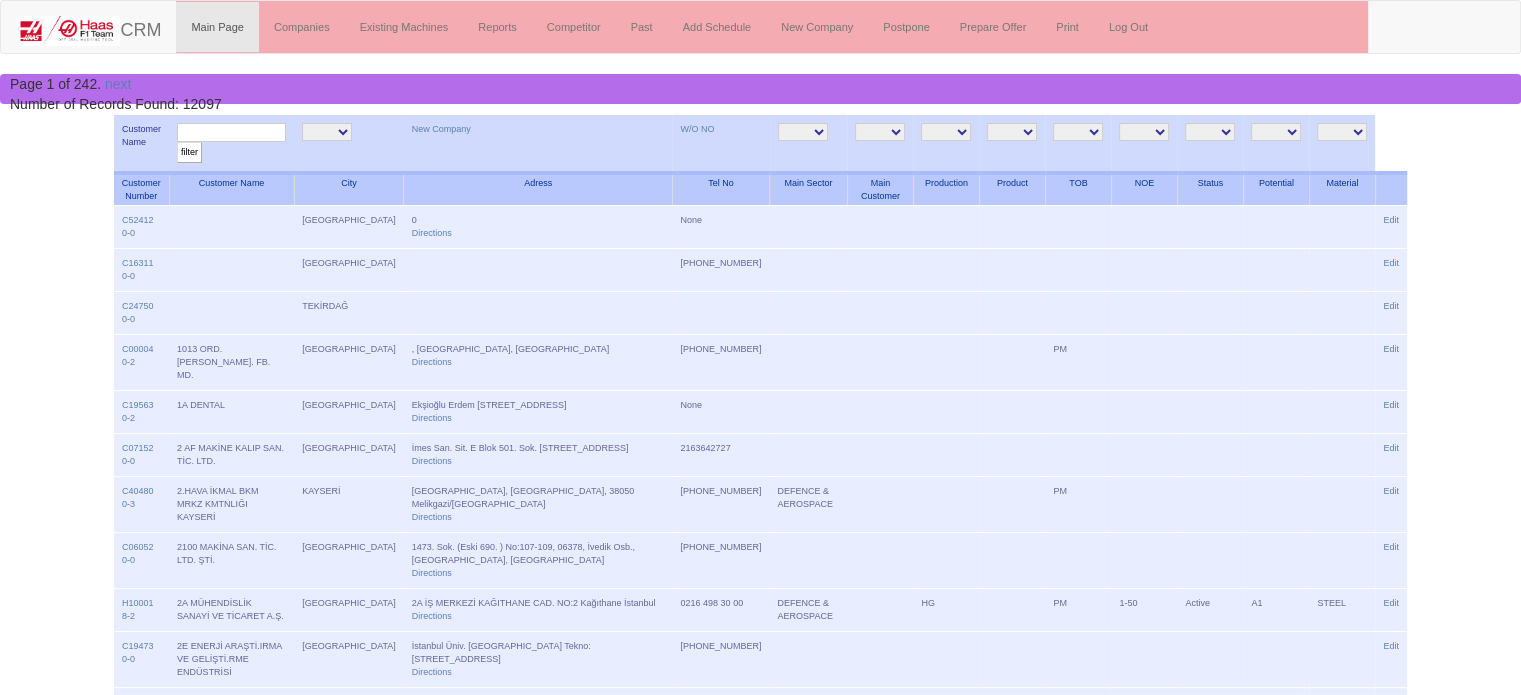 click on "ALUMINIUM CASTING INCONEL OTHERS STAINLESS STEEL TITANIUM" at bounding box center (1342, 132) 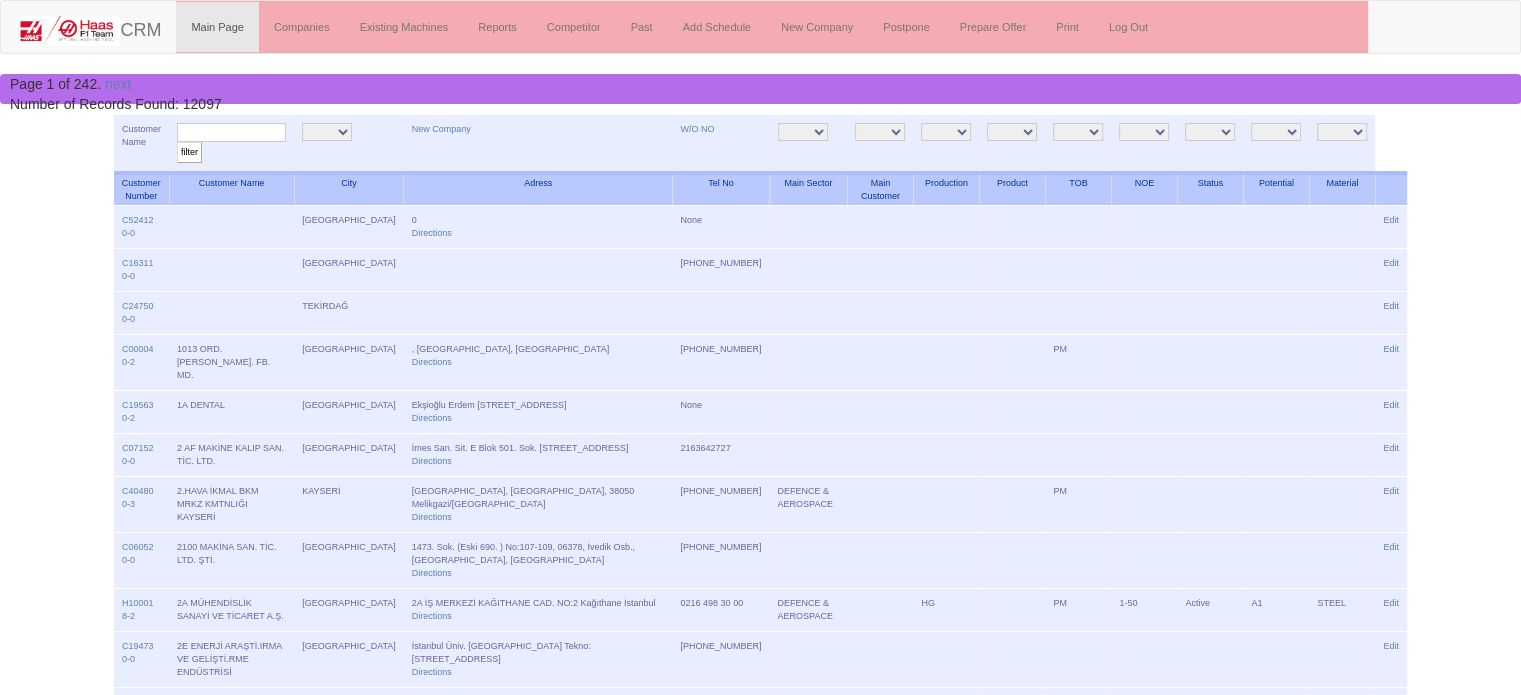 click on "Toggle navigation
CRM
Main Page
Companies
Existing Machines
Reports
Competitor
Past
Add Schedule
New Company
Postpone
Prepare Offer
Print
Log Out
Page 1 of 242.
next
Number of Records Found: 12097
Customer Name  filter
ANKARA EDİRNE İSTANBUL İSTANBUL1 İSTANBUL12 İSTANBUL2 İSTANBUL3 KAYSERİ KIRKLARELİ TEKİRDAĞ
New Company
W/O NO
AGRICULTURE AUTOMOTIVE CASTING CONSTRUCTION MAC. DEFENCE & AEROSPACE DIE MOLD EDUCATION ELECTRICAL COMPONENTS
-" at bounding box center (760, 1420) 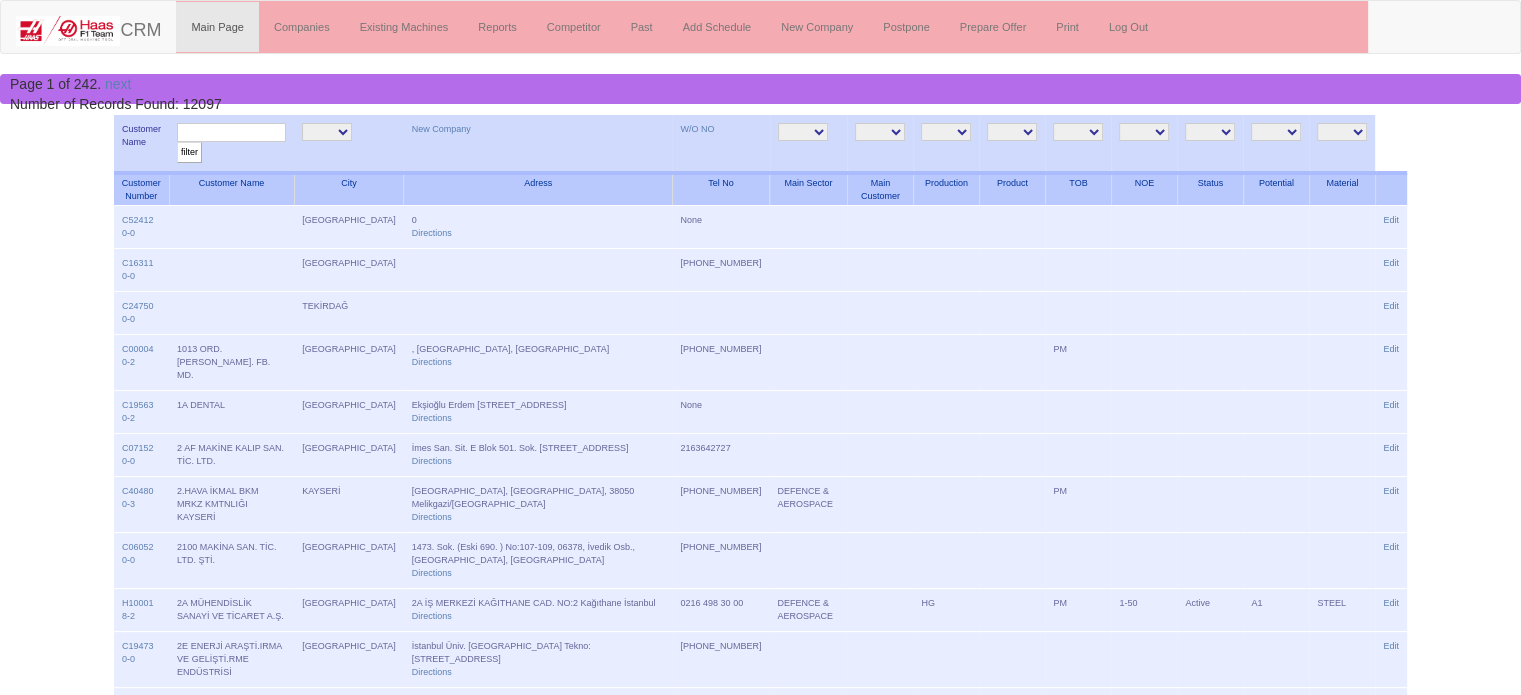click on "A1 A2 A3 B1 B2 B3 C1 C2 C3" at bounding box center [1276, 132] 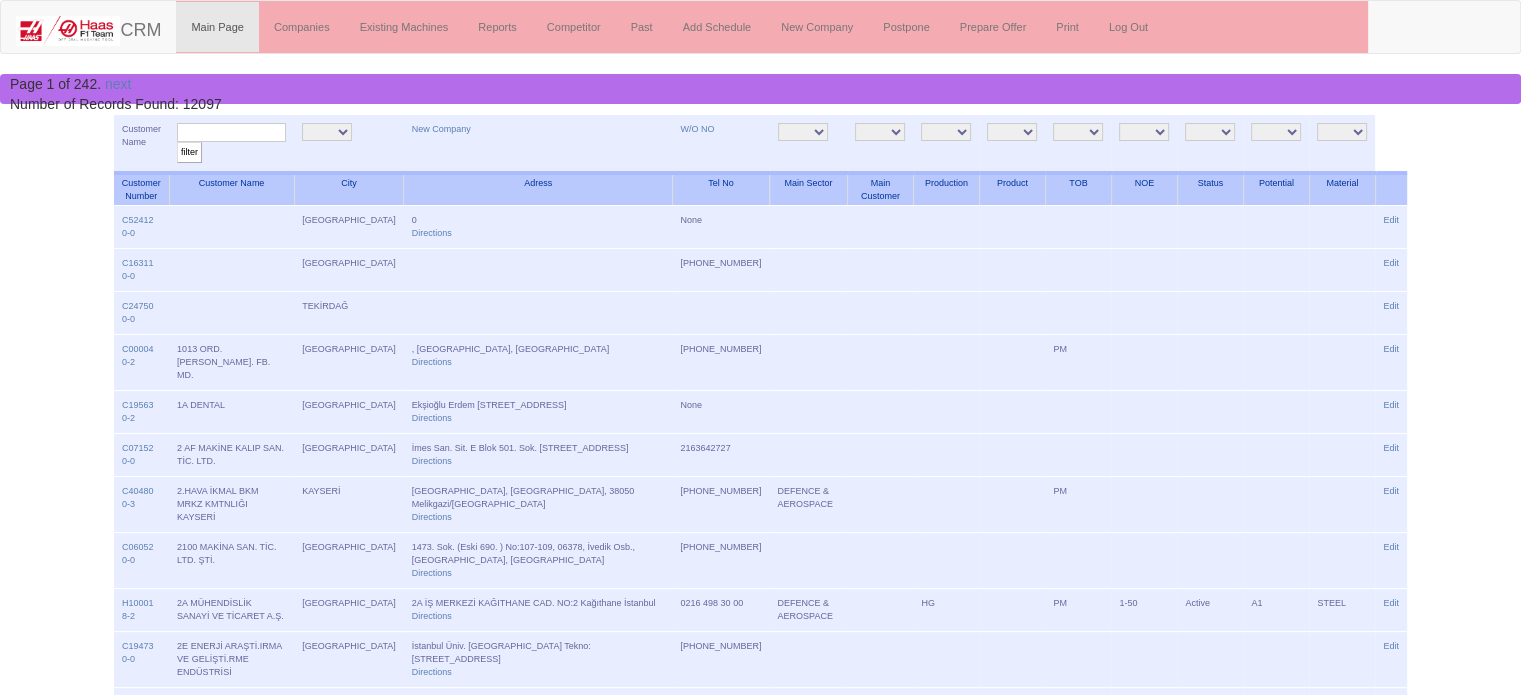 click on "Product" at bounding box center [1012, 189] 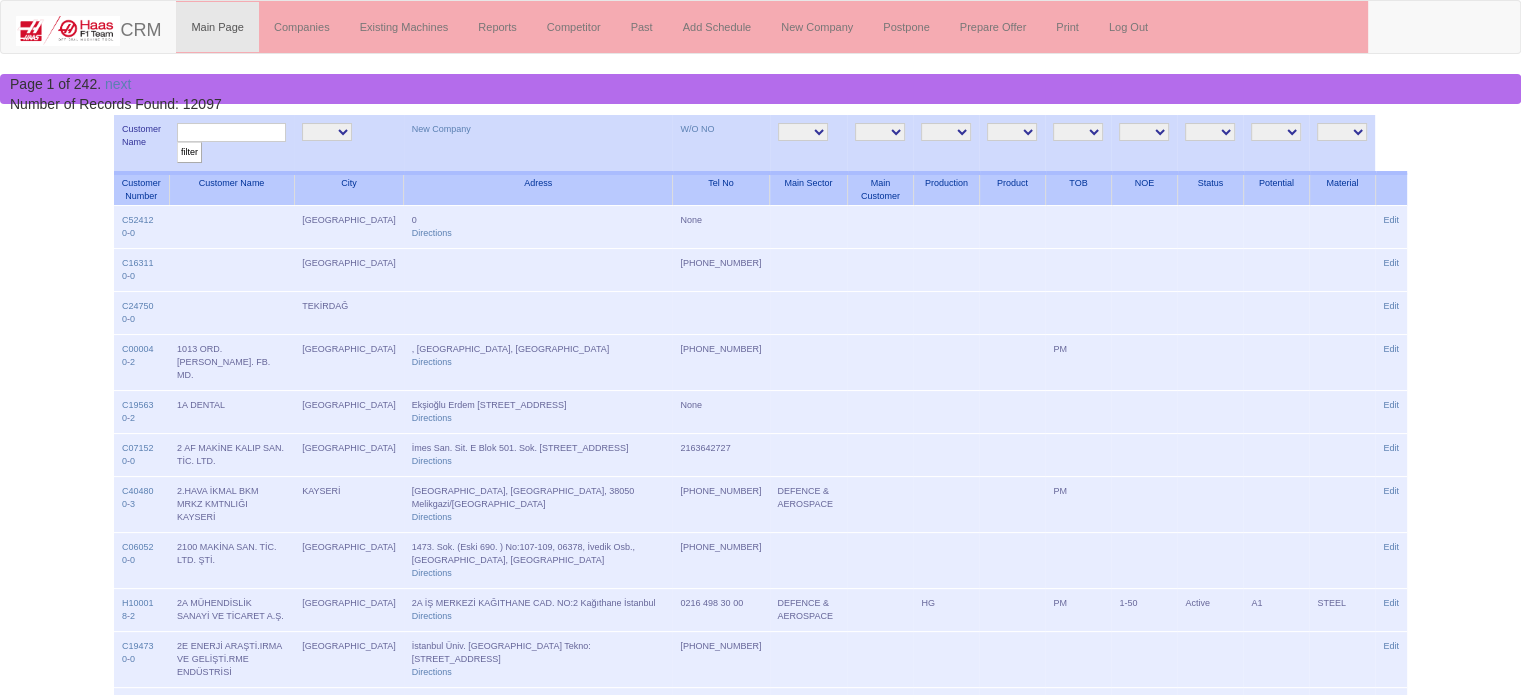 click on "AGRICULTURE AUTOMOTIVE CASTING CONSTRUCTION MAC. DEFENCE & AEROSPACE DIE MOLD EDUCATION ELECTRICAL COMPONENTS FURNUTURE GEN. PART. MAN. HYDRAULIC & PNEUMATIC JEWELERY LASER POTENTIALS MACHINERY MEDICAL STAMPING DIE TOOL MANUFACTURING WHITE GOODS" at bounding box center (803, 132) 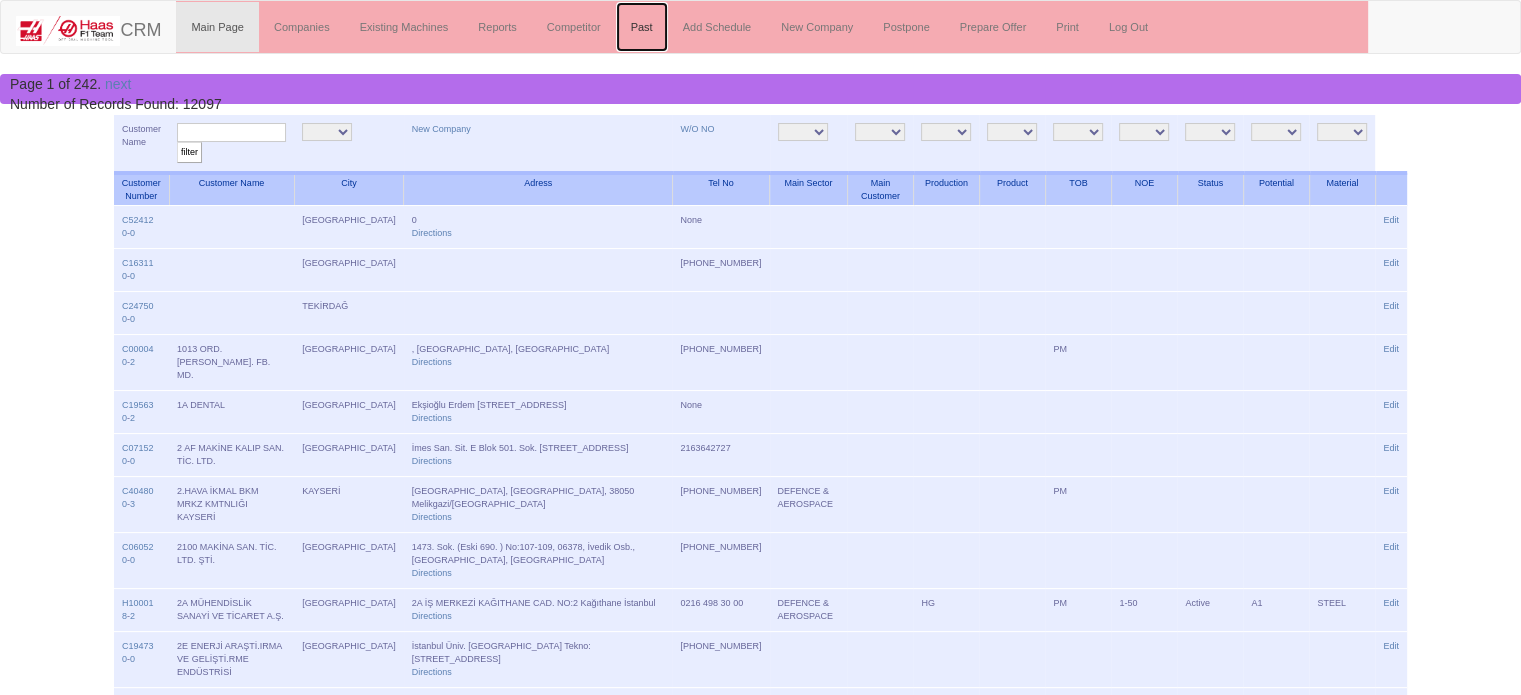 click on "Past" at bounding box center [642, 27] 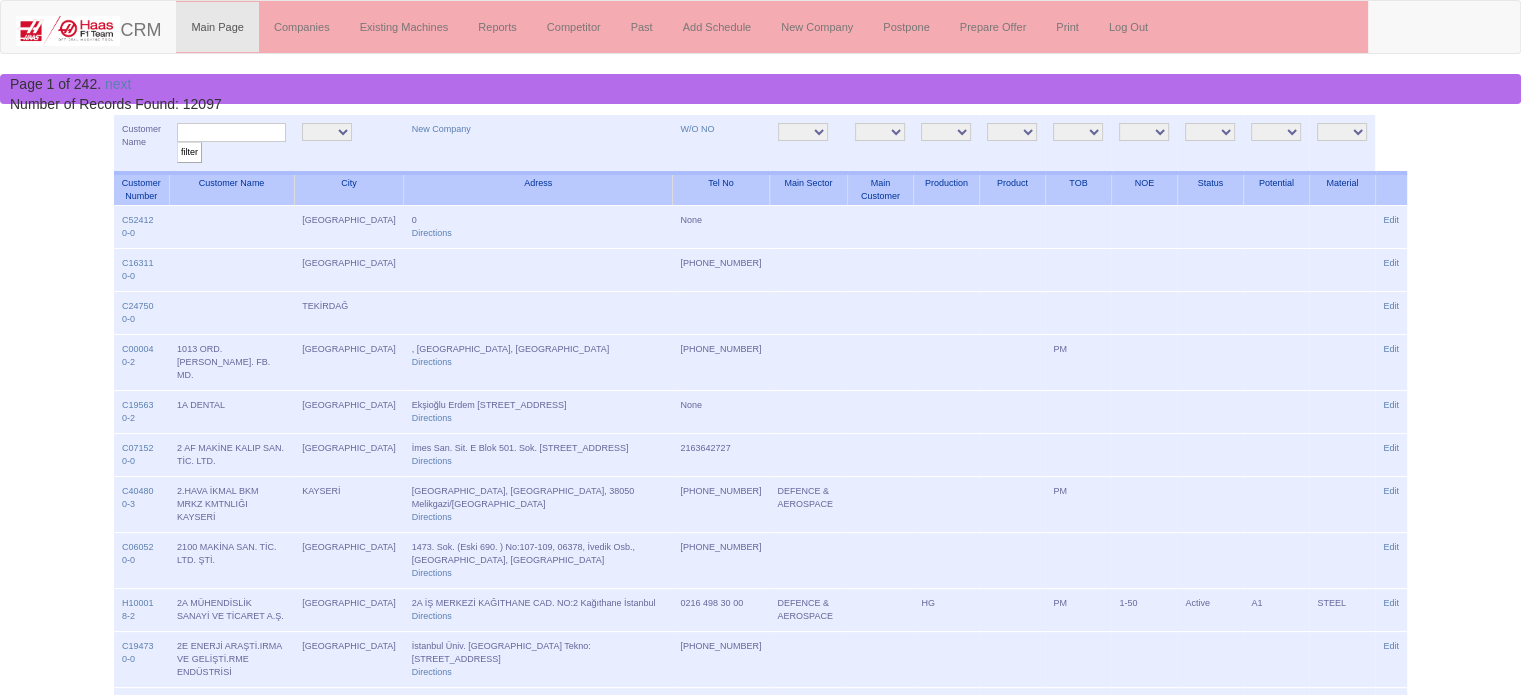 drag, startPoint x: 511, startPoint y: 59, endPoint x: 283, endPoint y: 107, distance: 232.99785 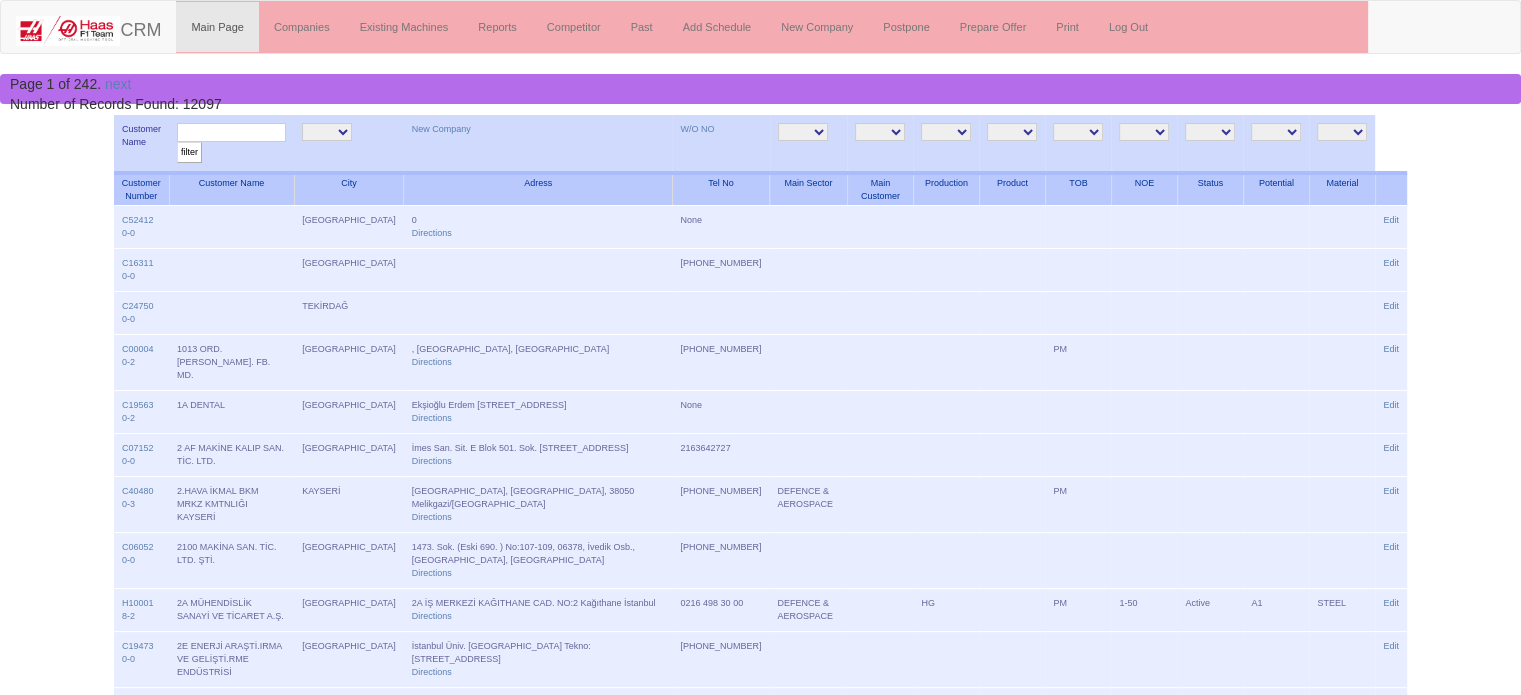 click at bounding box center [231, 132] 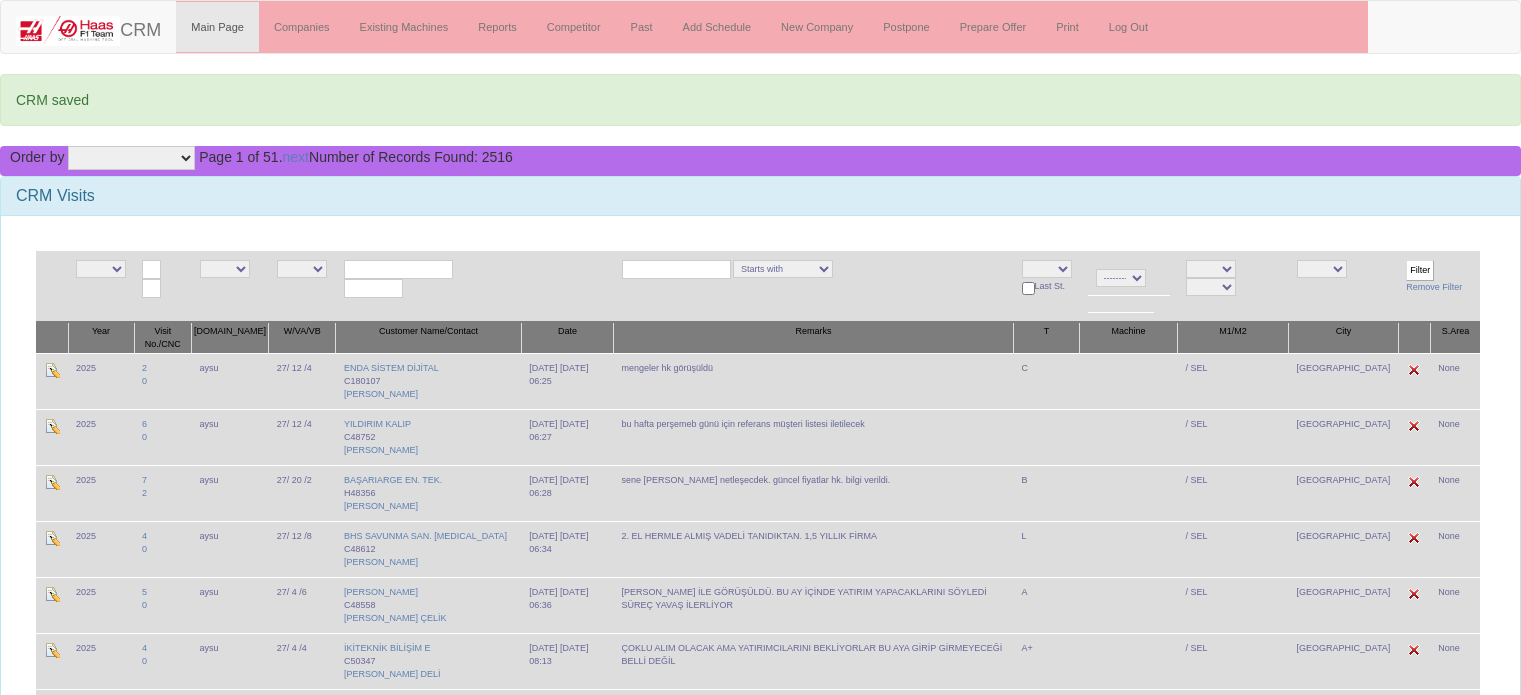 scroll, scrollTop: 0, scrollLeft: 0, axis: both 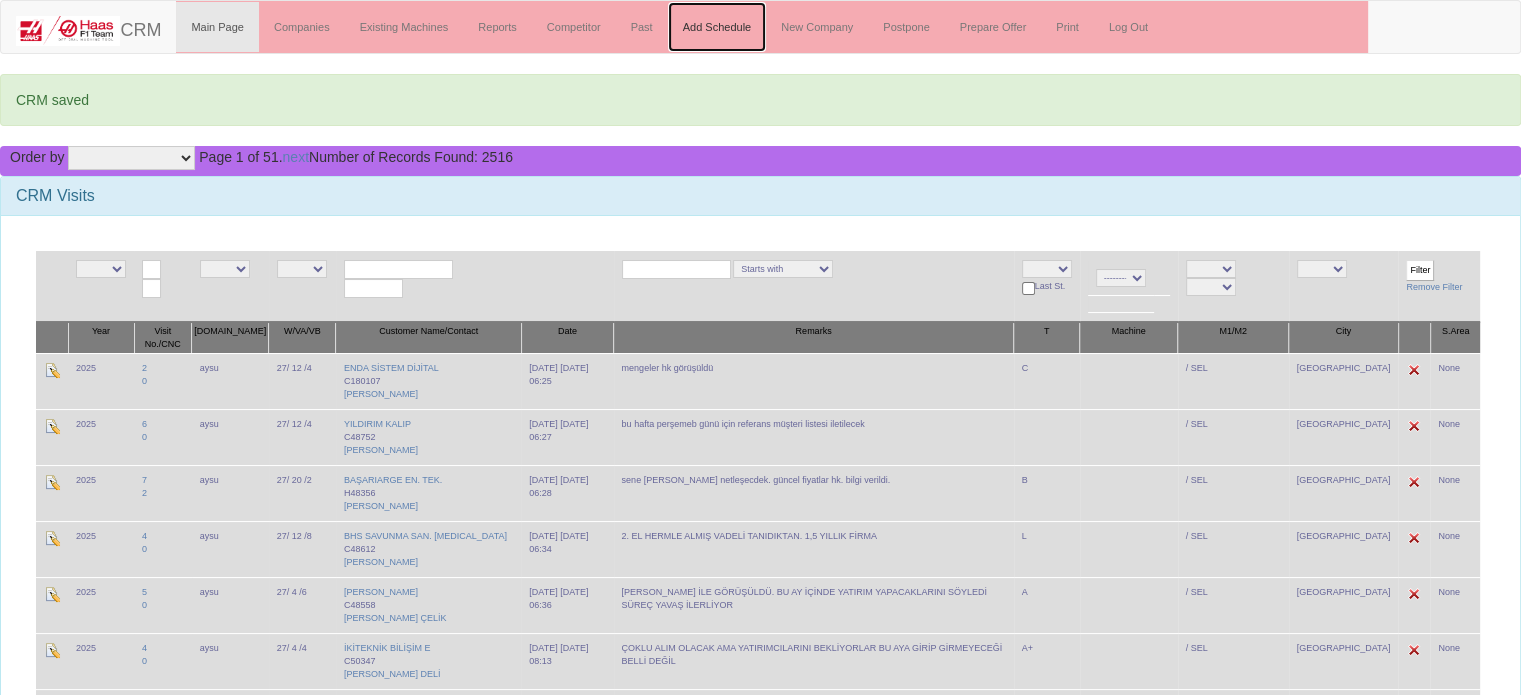 click on "Add Schedule" at bounding box center (717, 27) 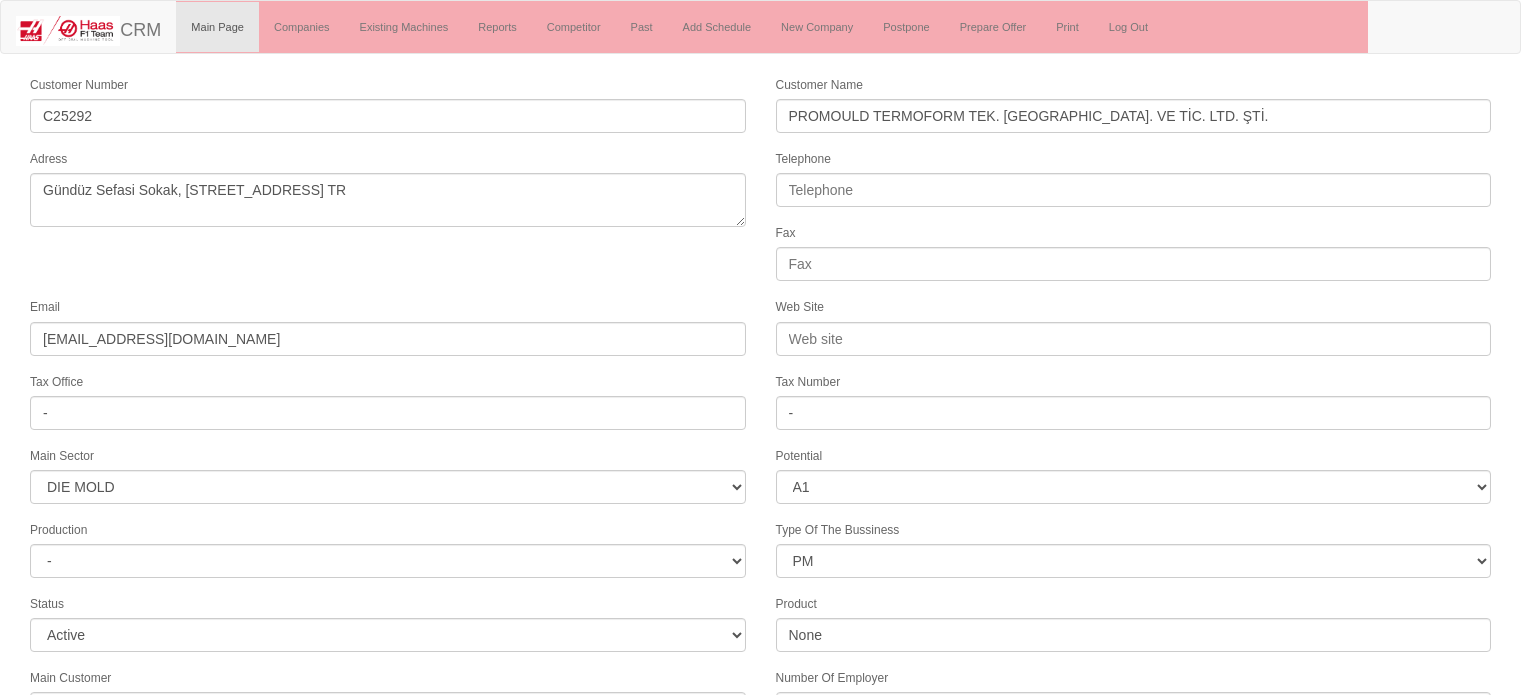 select on "362" 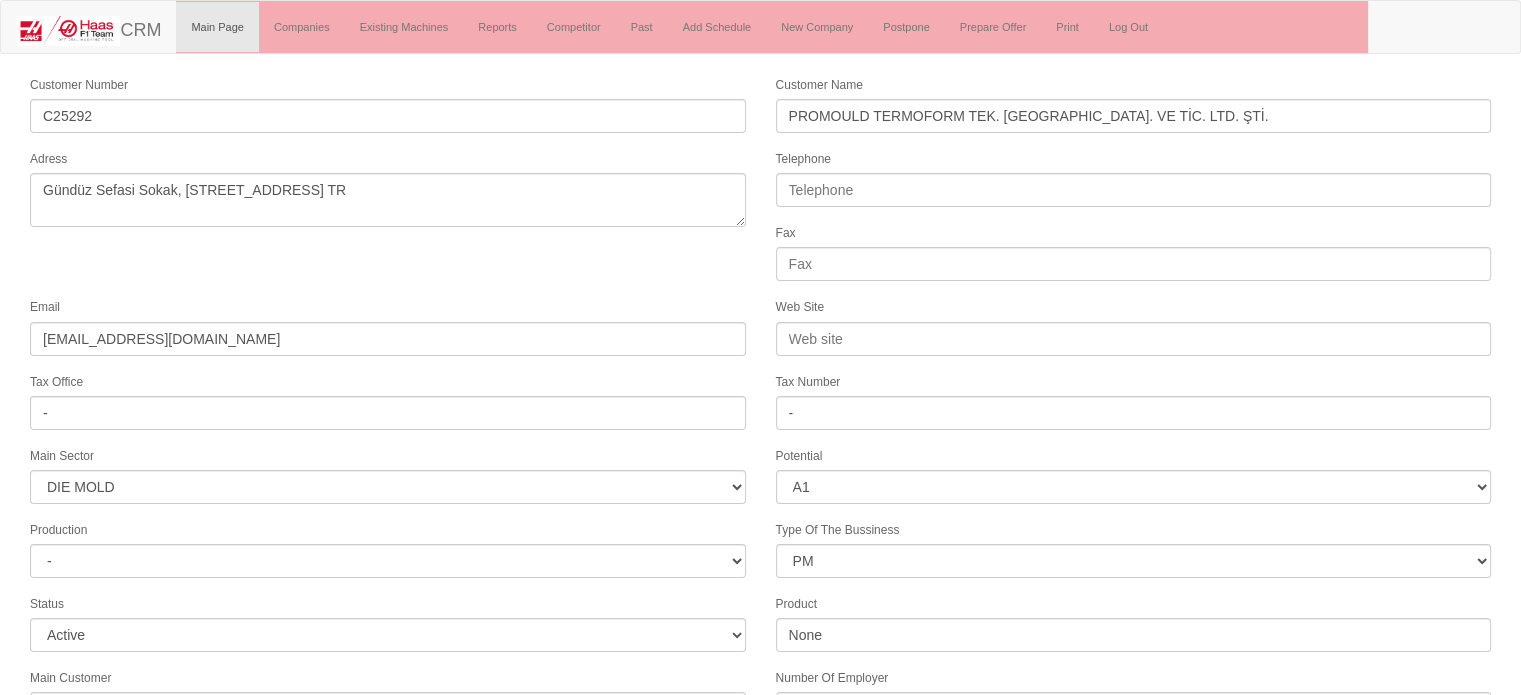 scroll, scrollTop: 328, scrollLeft: 0, axis: vertical 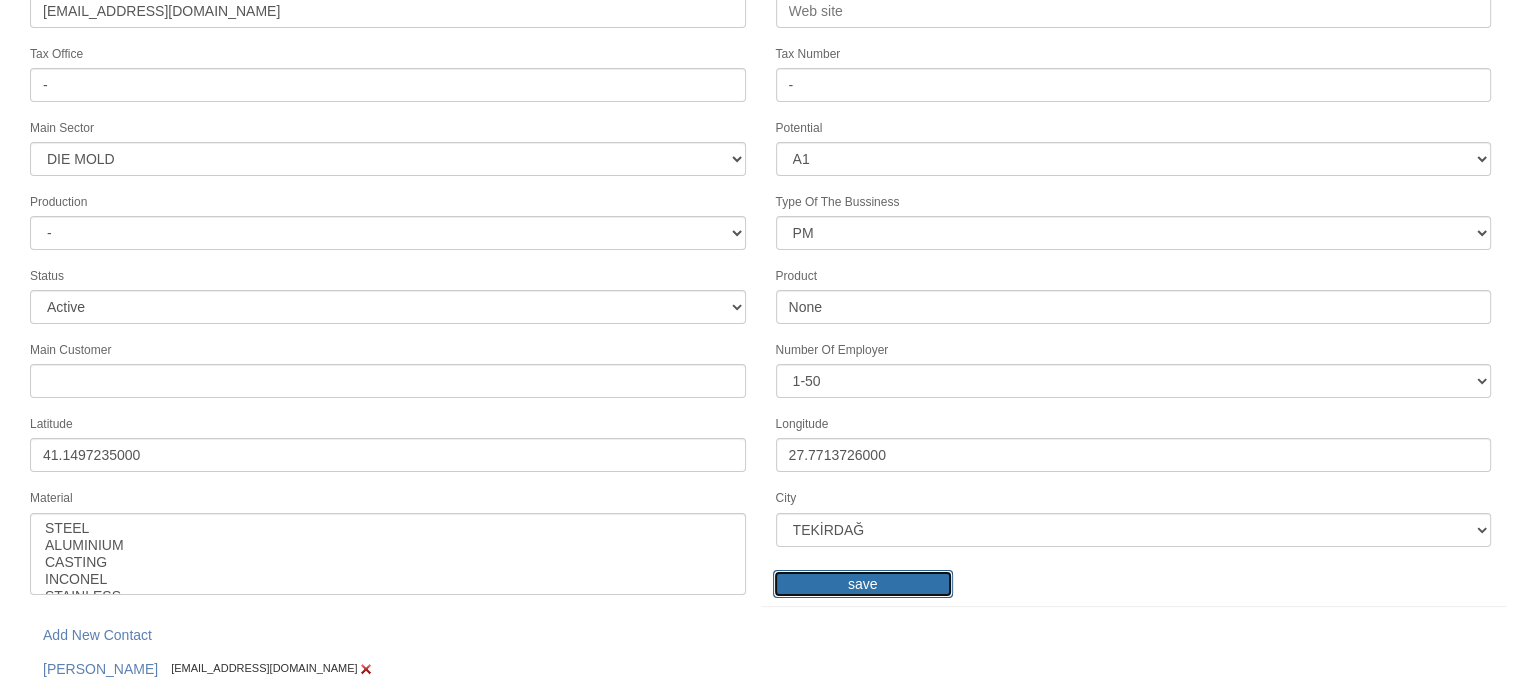 click on "save" at bounding box center [863, 584] 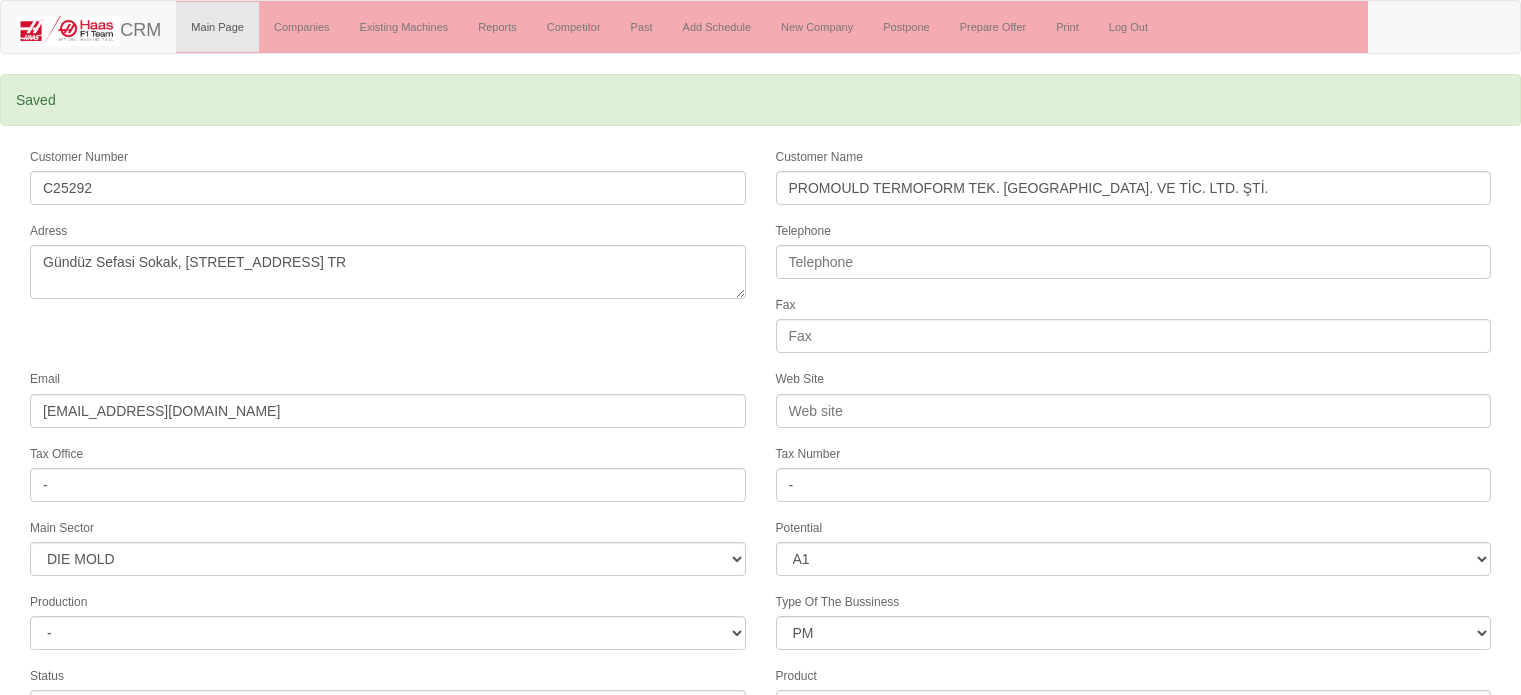 select on "362" 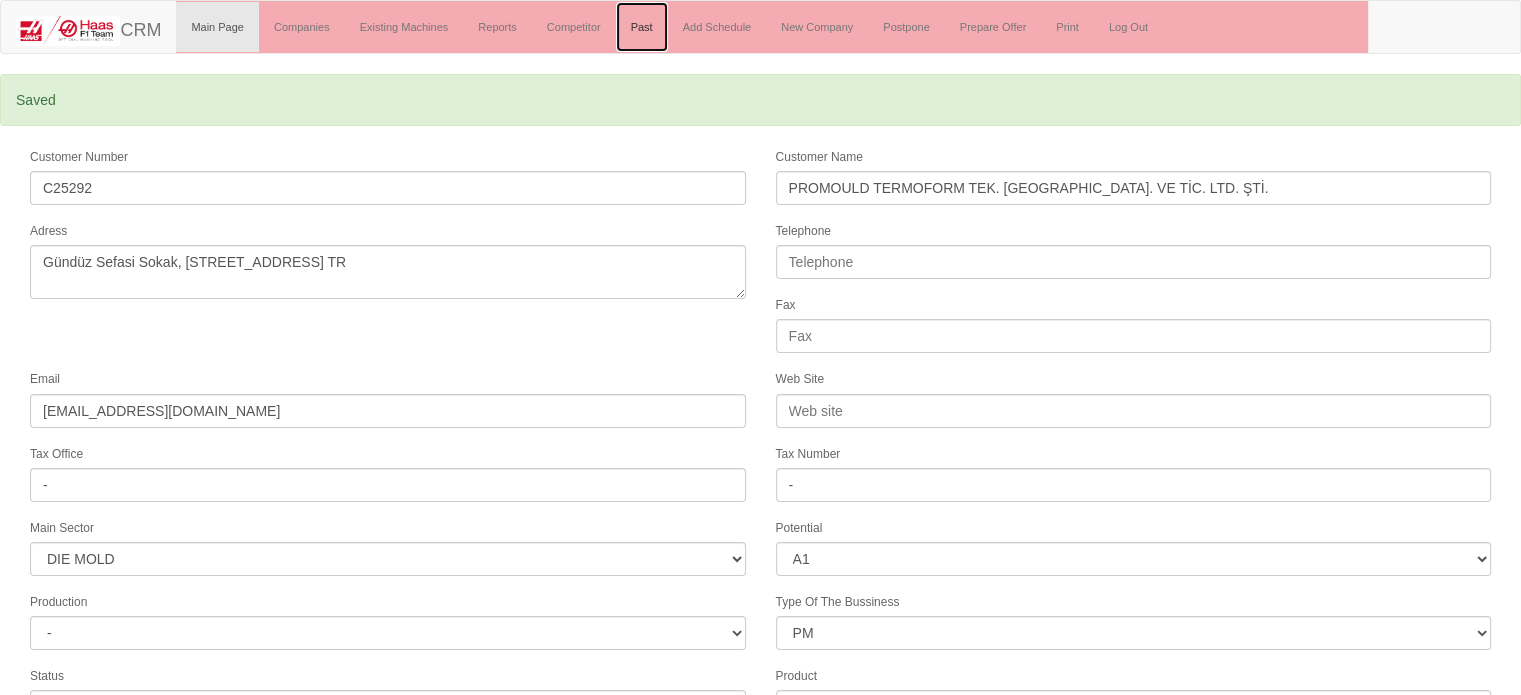click on "Past" at bounding box center [642, 27] 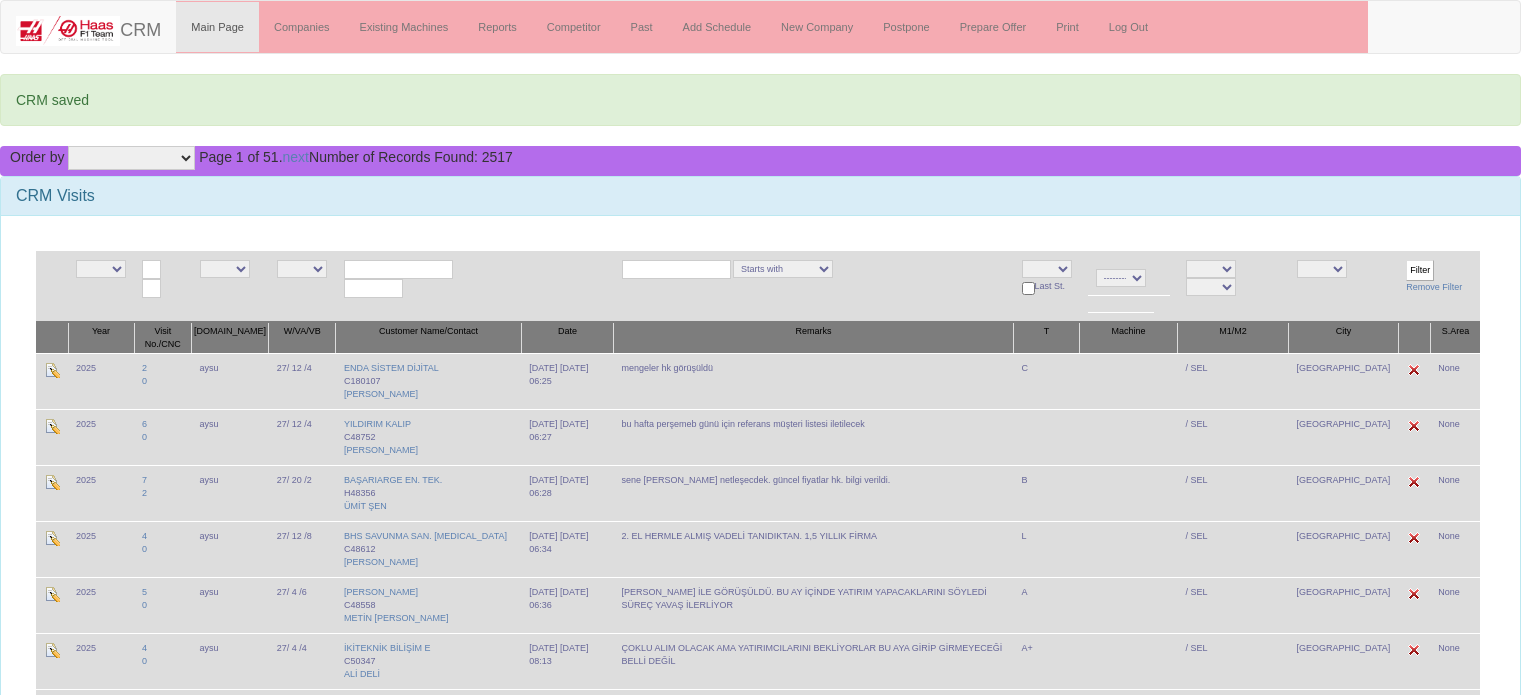scroll, scrollTop: 0, scrollLeft: 0, axis: both 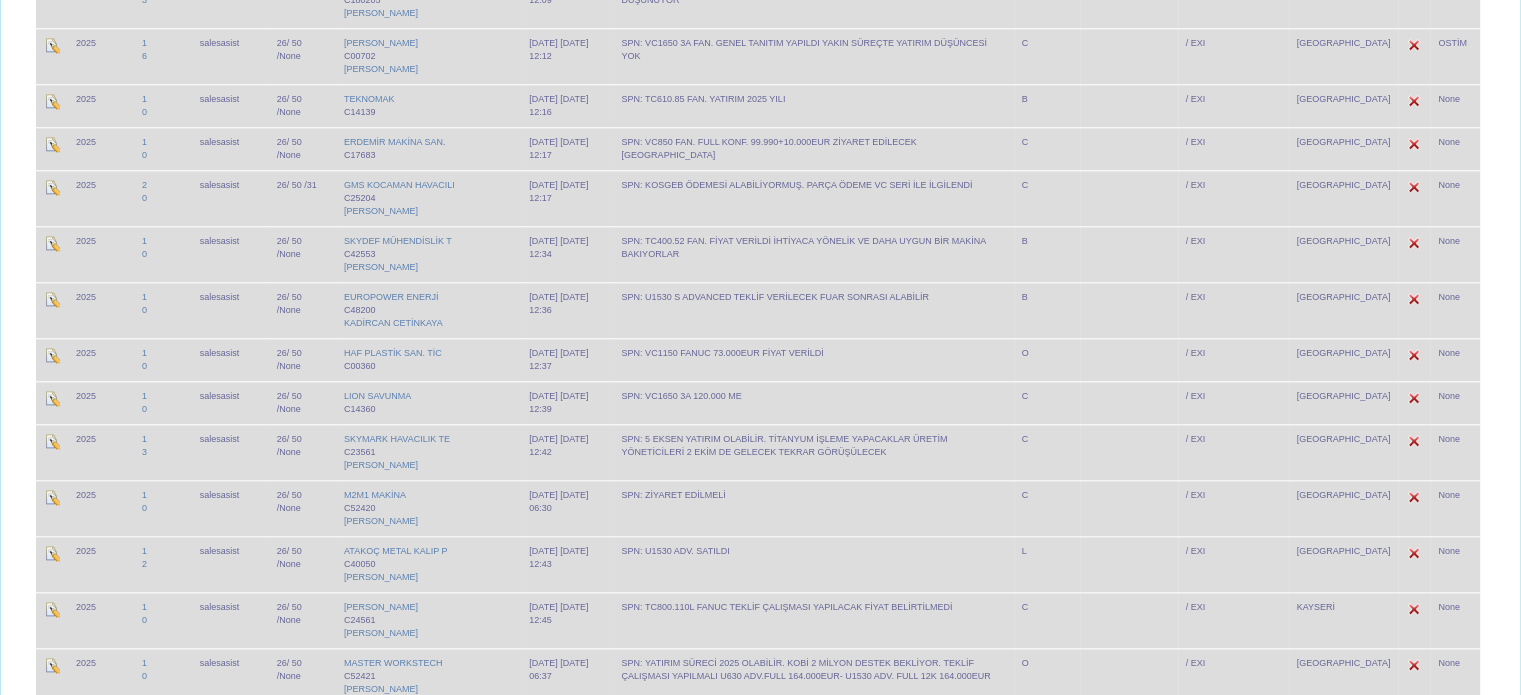 drag, startPoint x: 1507, startPoint y: 568, endPoint x: 1524, endPoint y: 427, distance: 142.02112 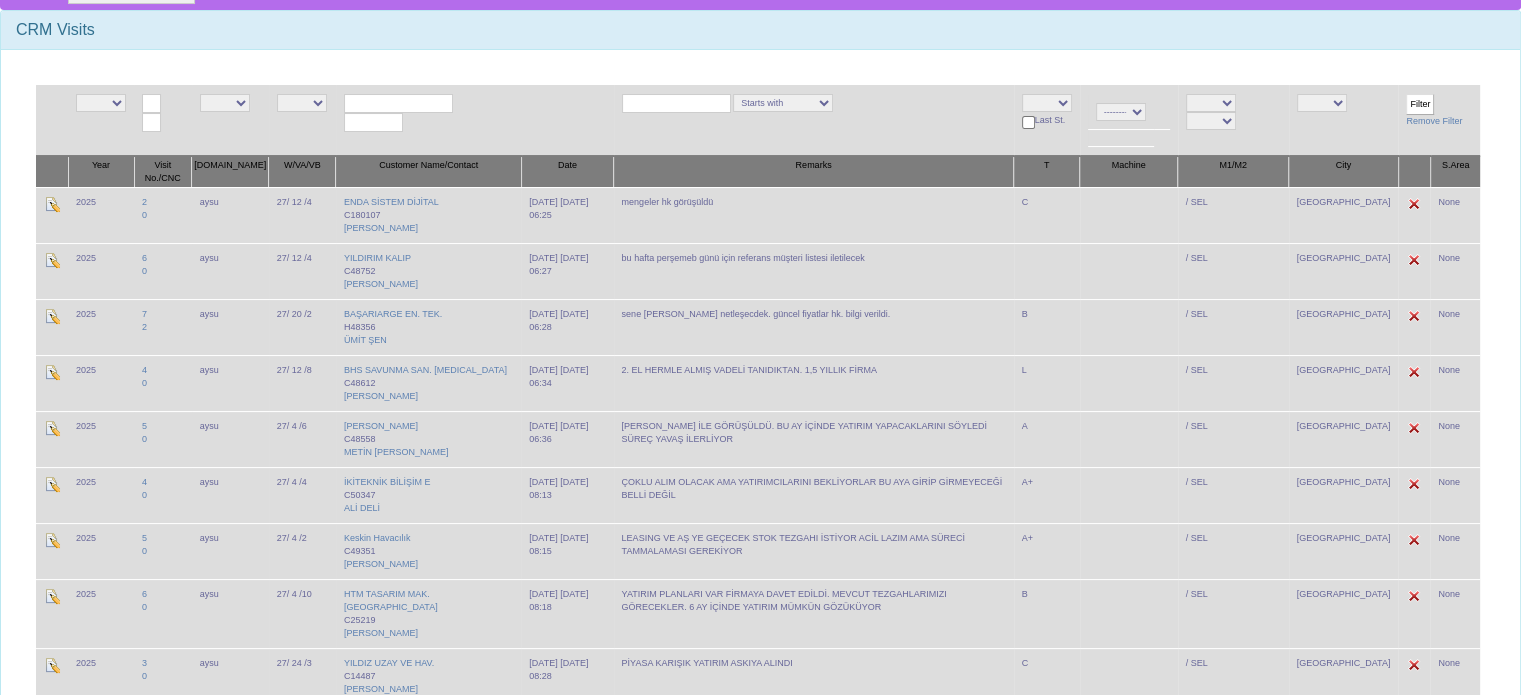 scroll, scrollTop: 0, scrollLeft: 0, axis: both 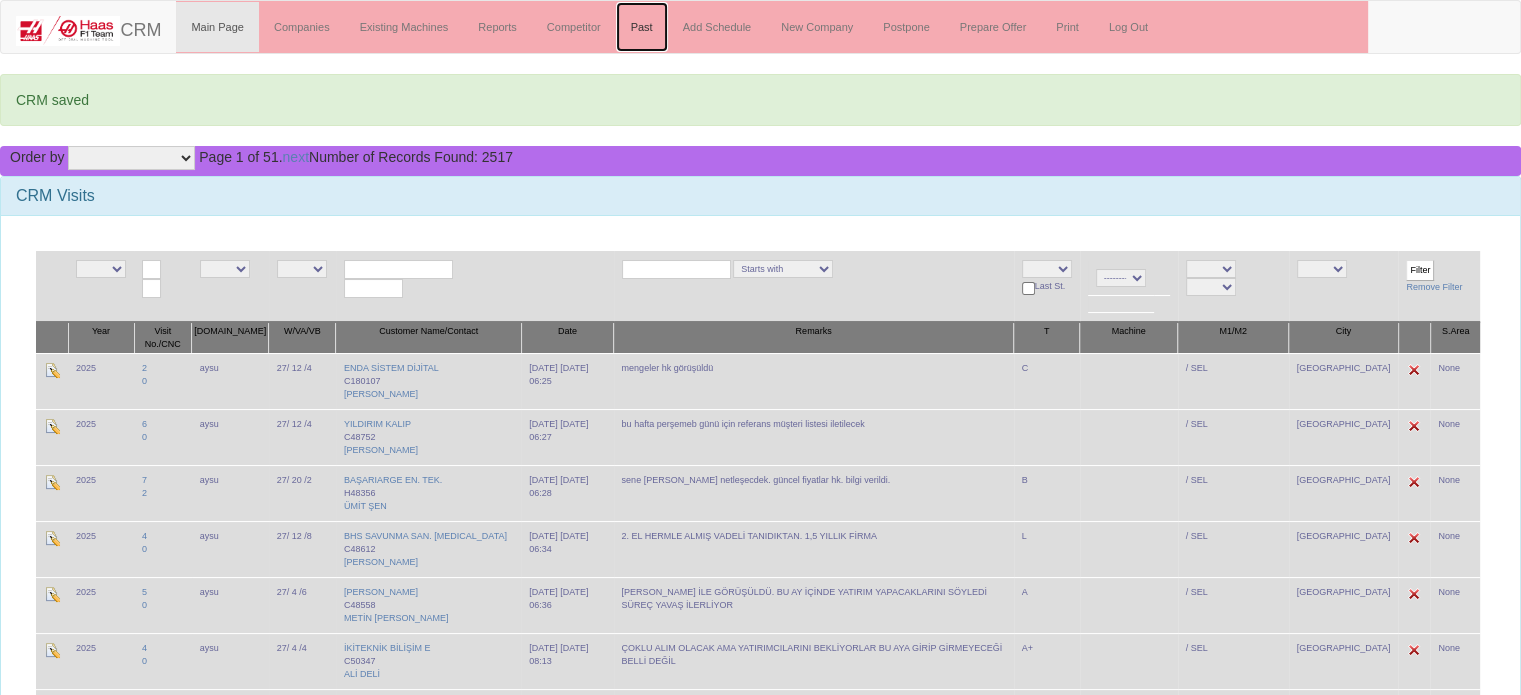 click on "Past" at bounding box center [642, 27] 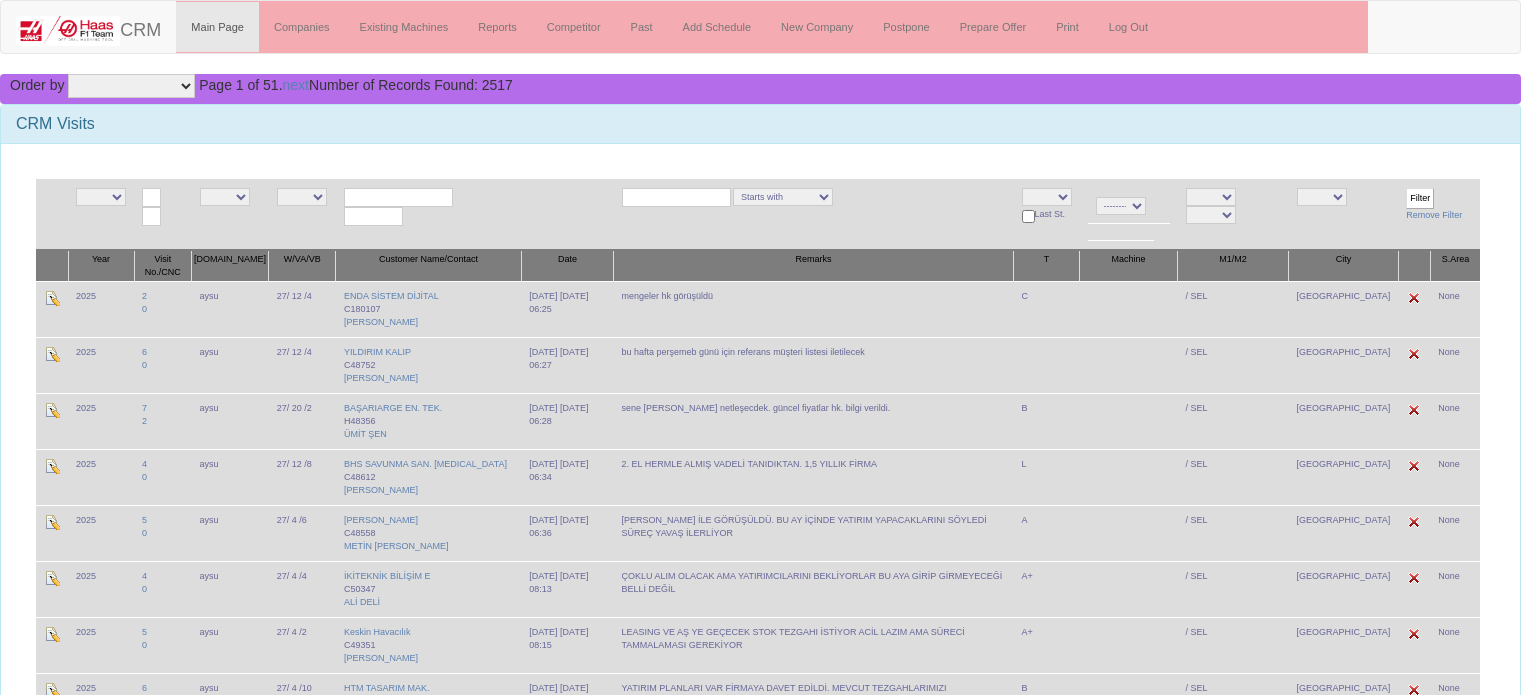 scroll, scrollTop: 0, scrollLeft: 0, axis: both 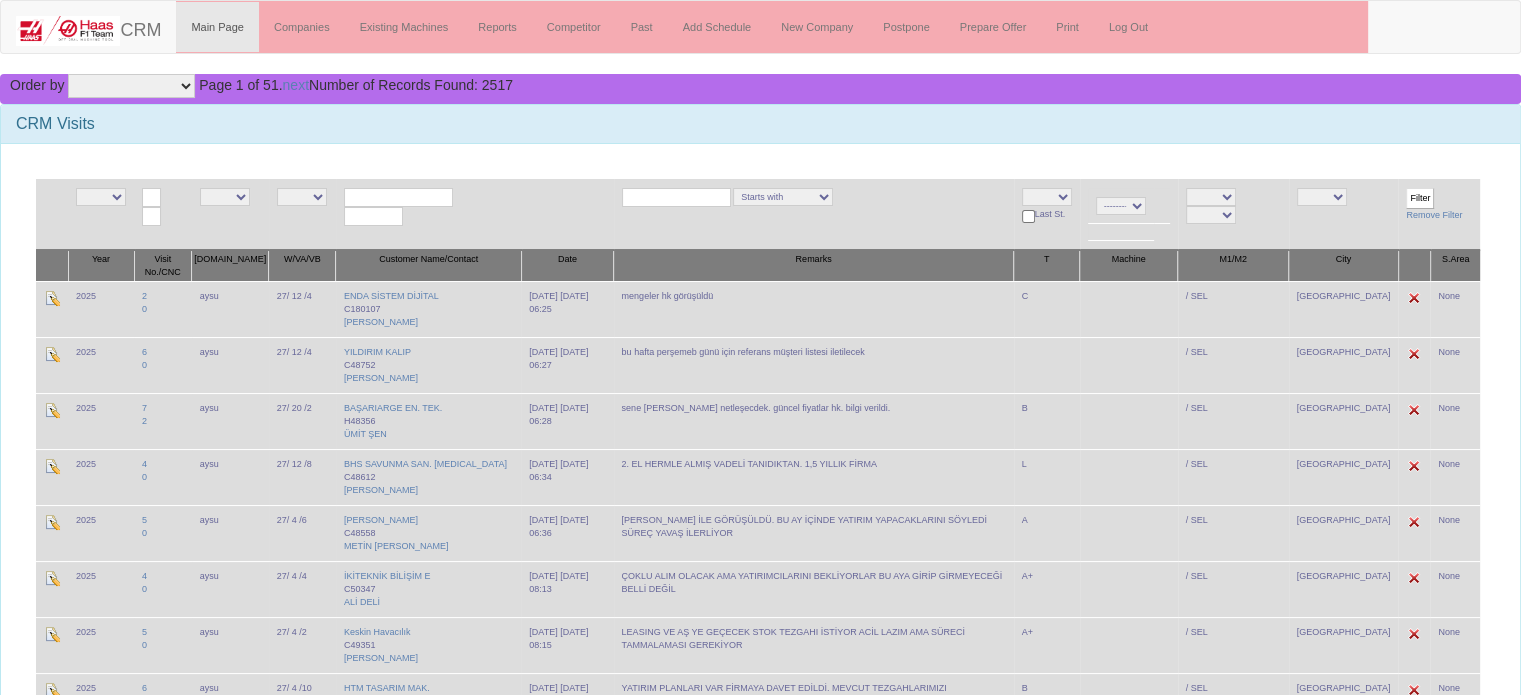 click at bounding box center (398, 197) 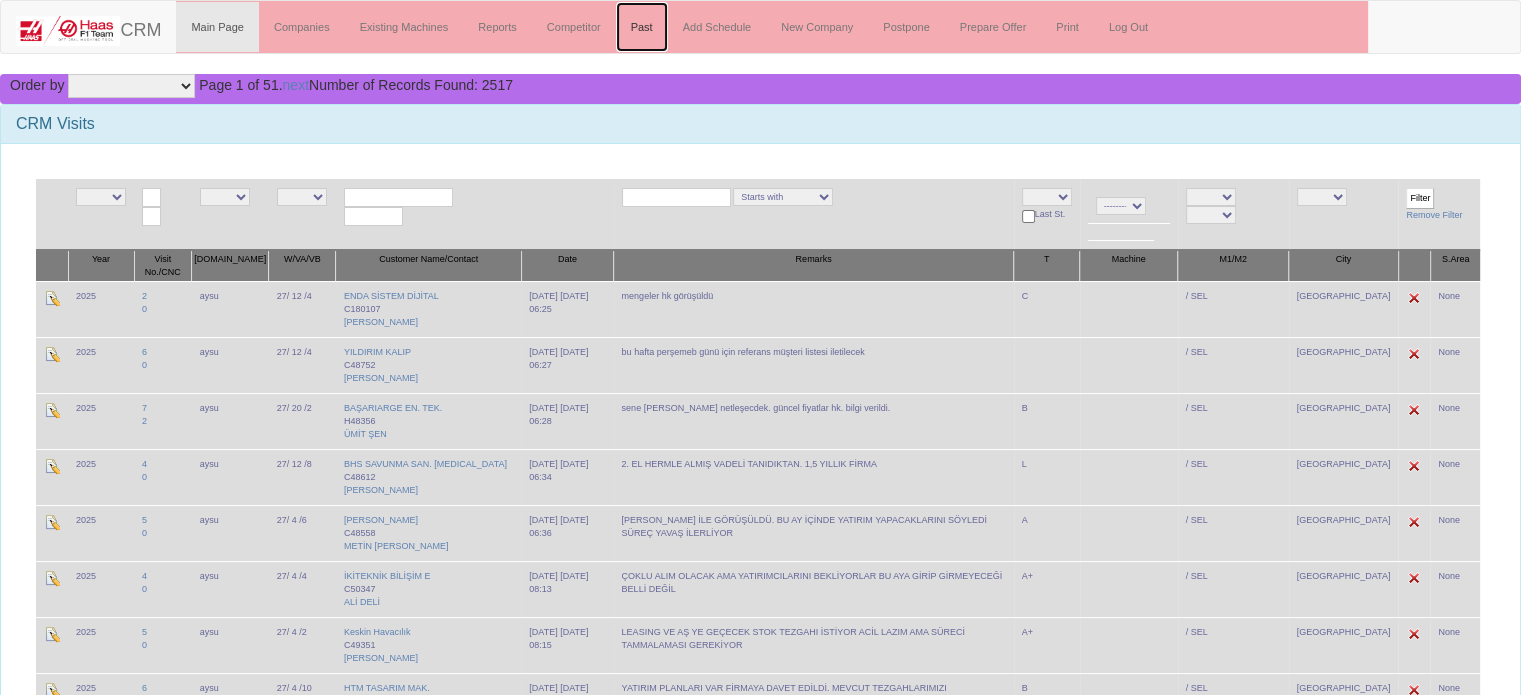 click on "Past" at bounding box center [642, 27] 